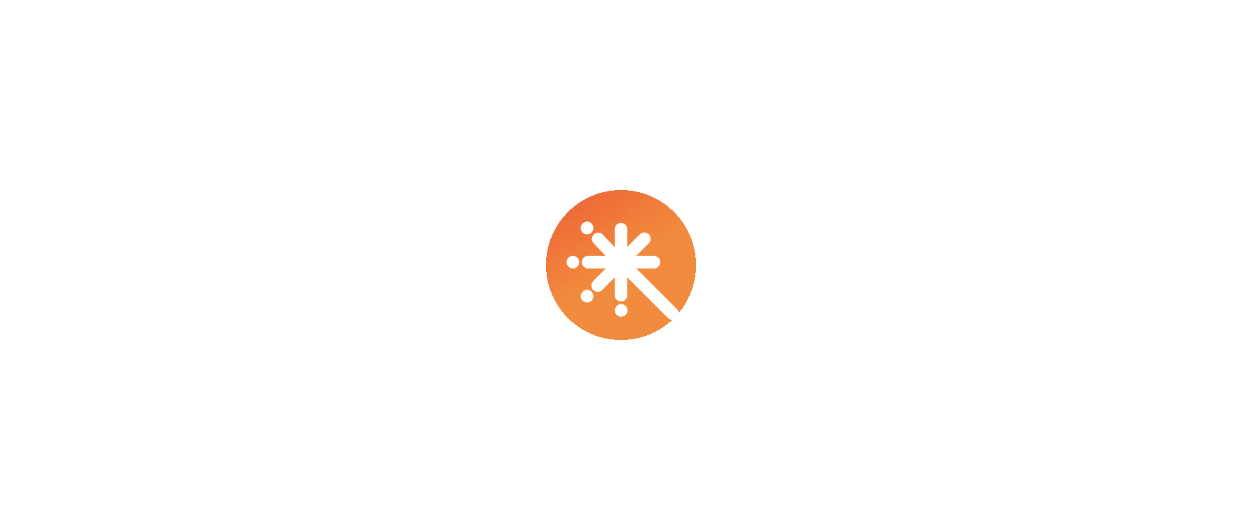 scroll, scrollTop: 0, scrollLeft: 0, axis: both 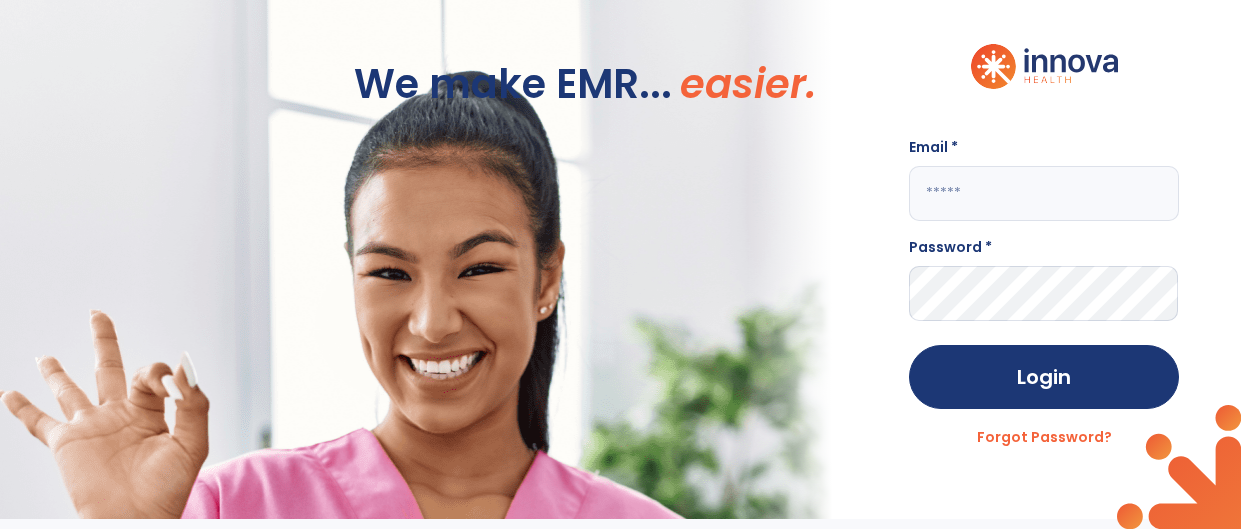 click 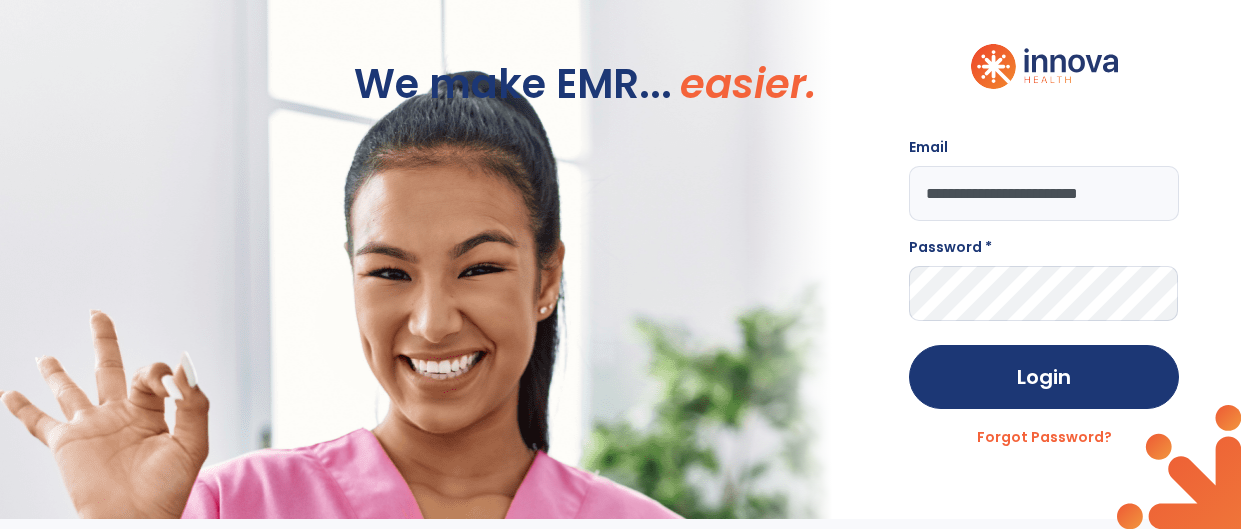 scroll, scrollTop: 0, scrollLeft: 11, axis: horizontal 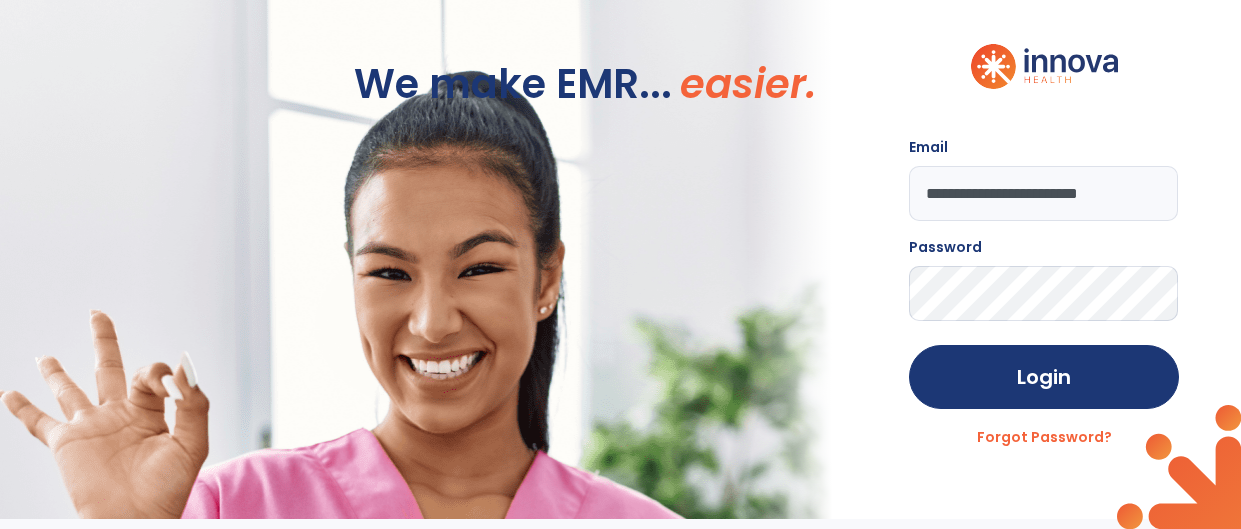 click on "Login" 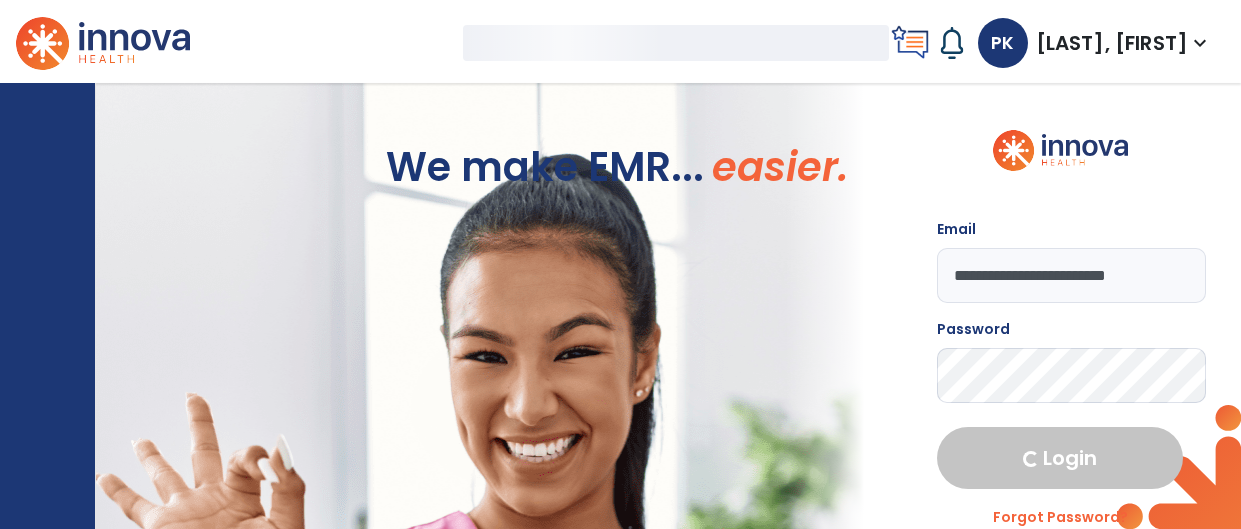 select on "****" 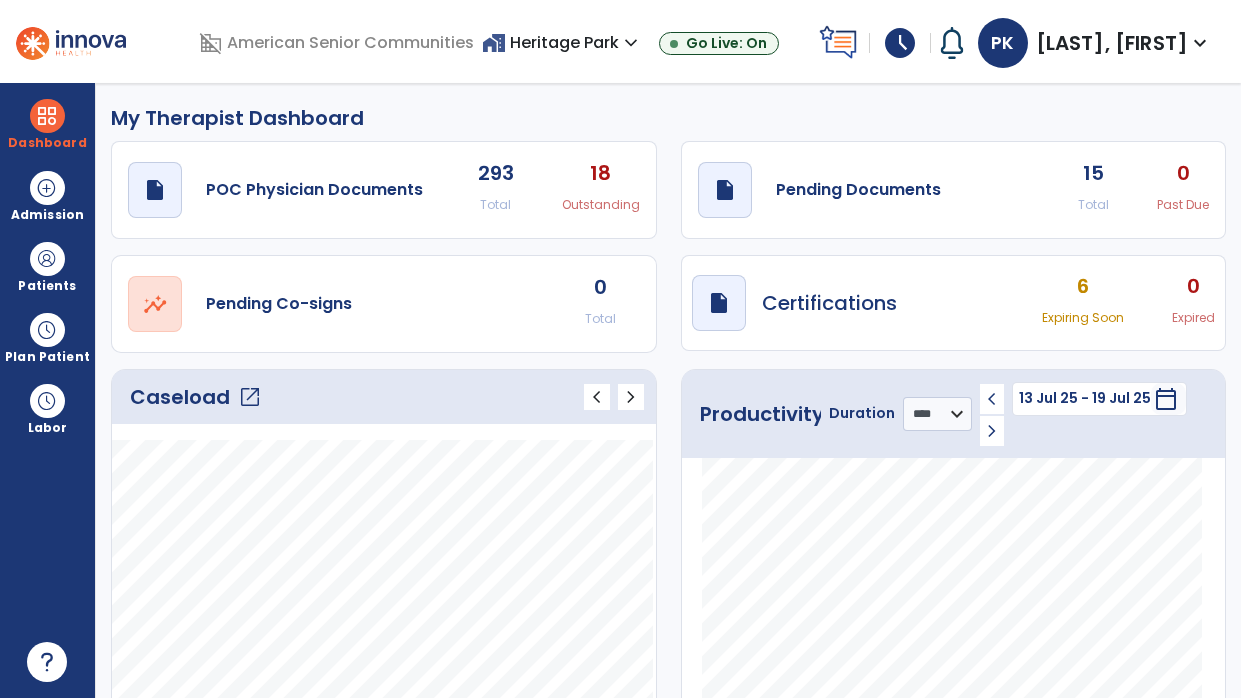 click on "draft   open_in_new  Pending Documents 15 Total 0 Past Due" 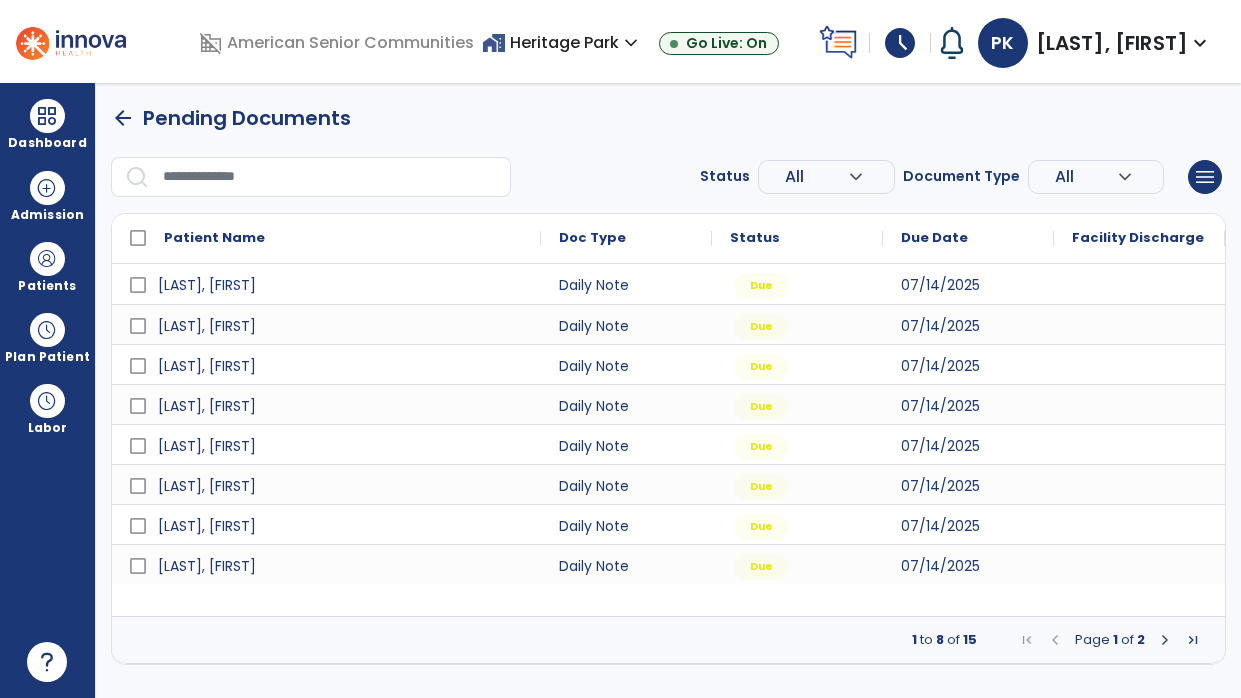 click at bounding box center [1165, 640] 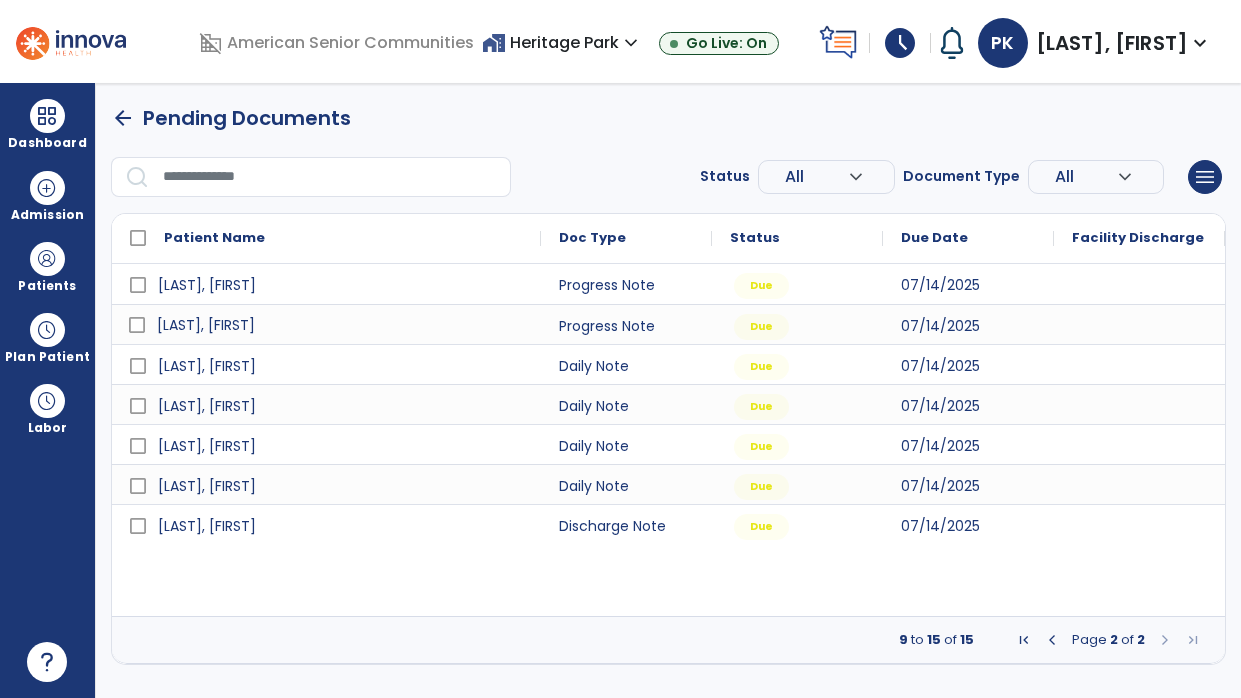 click on "[LAST], [FIRST]" at bounding box center (340, 325) 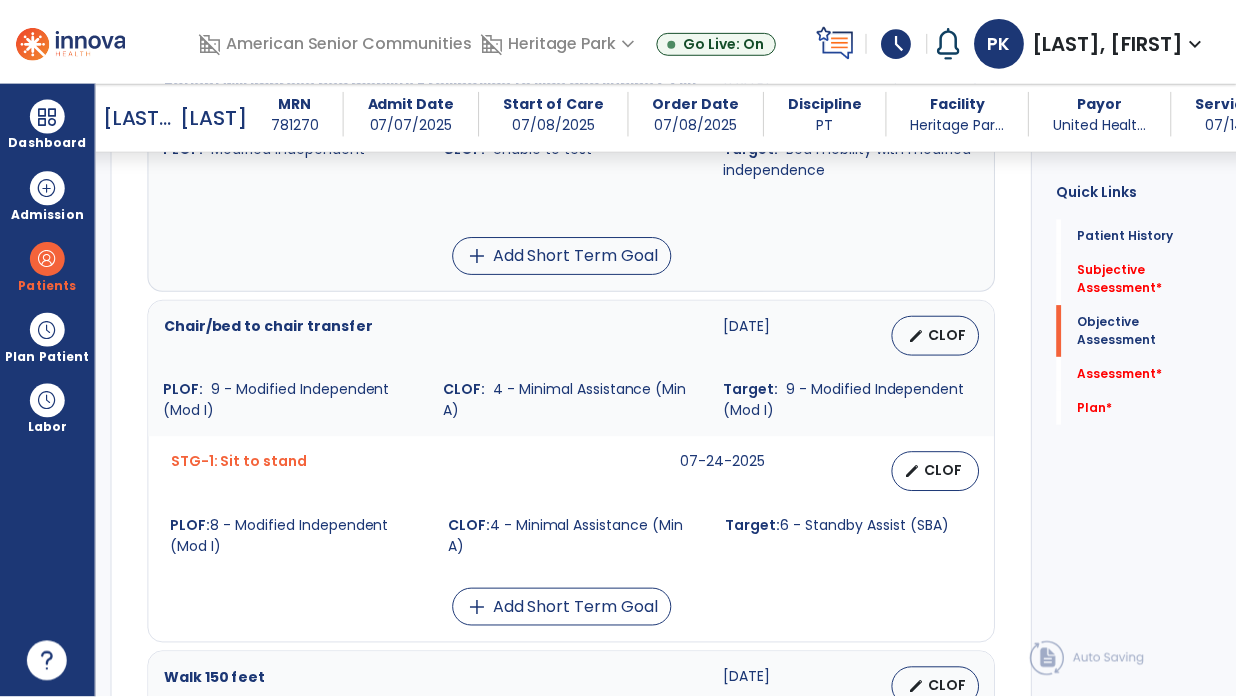 scroll, scrollTop: 998, scrollLeft: 0, axis: vertical 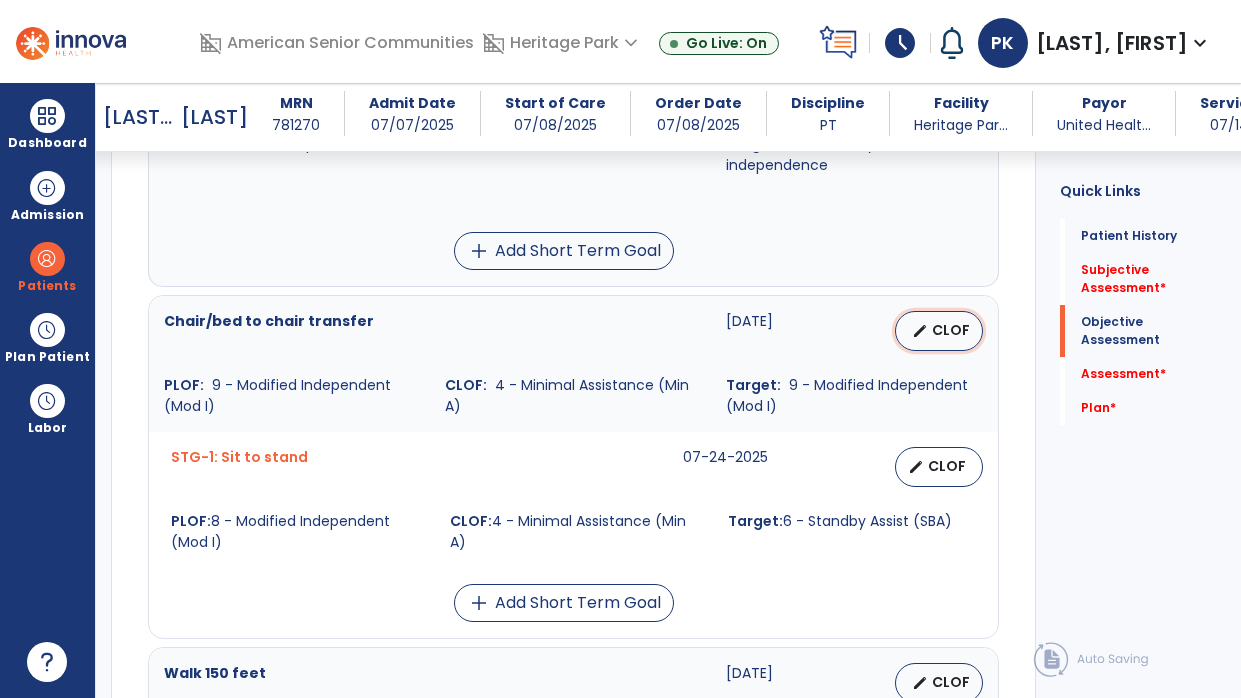 click on "CLOF" at bounding box center [951, 330] 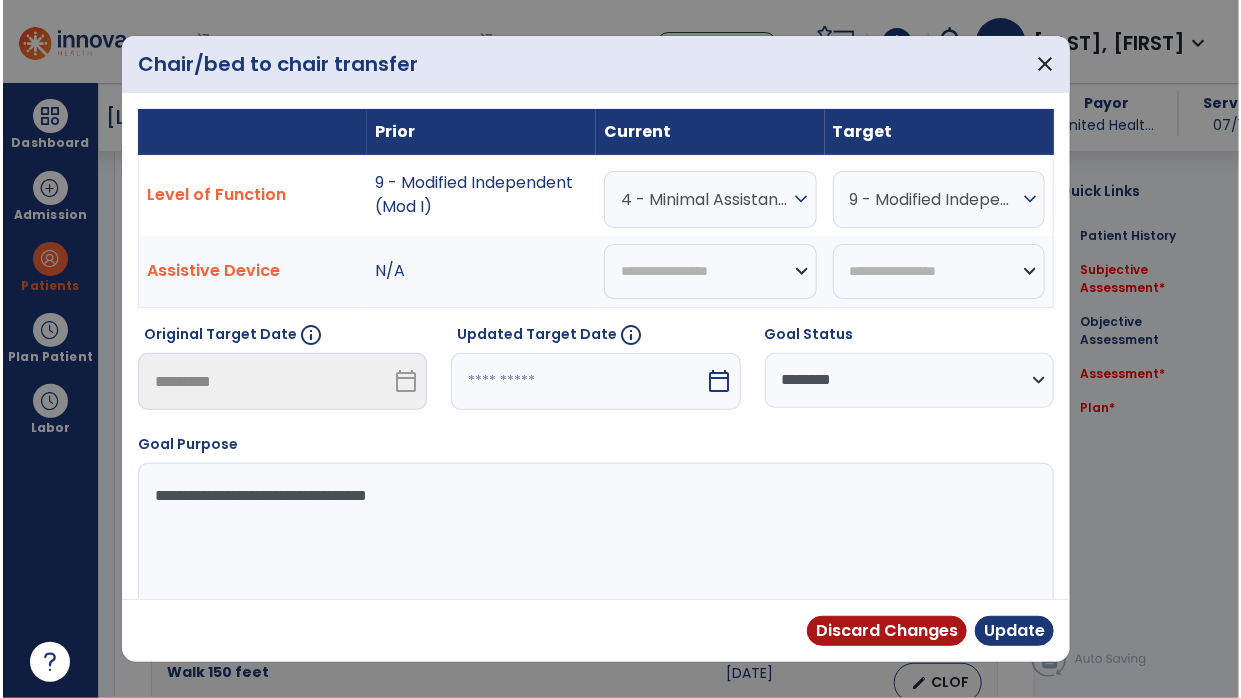 scroll, scrollTop: 998, scrollLeft: 0, axis: vertical 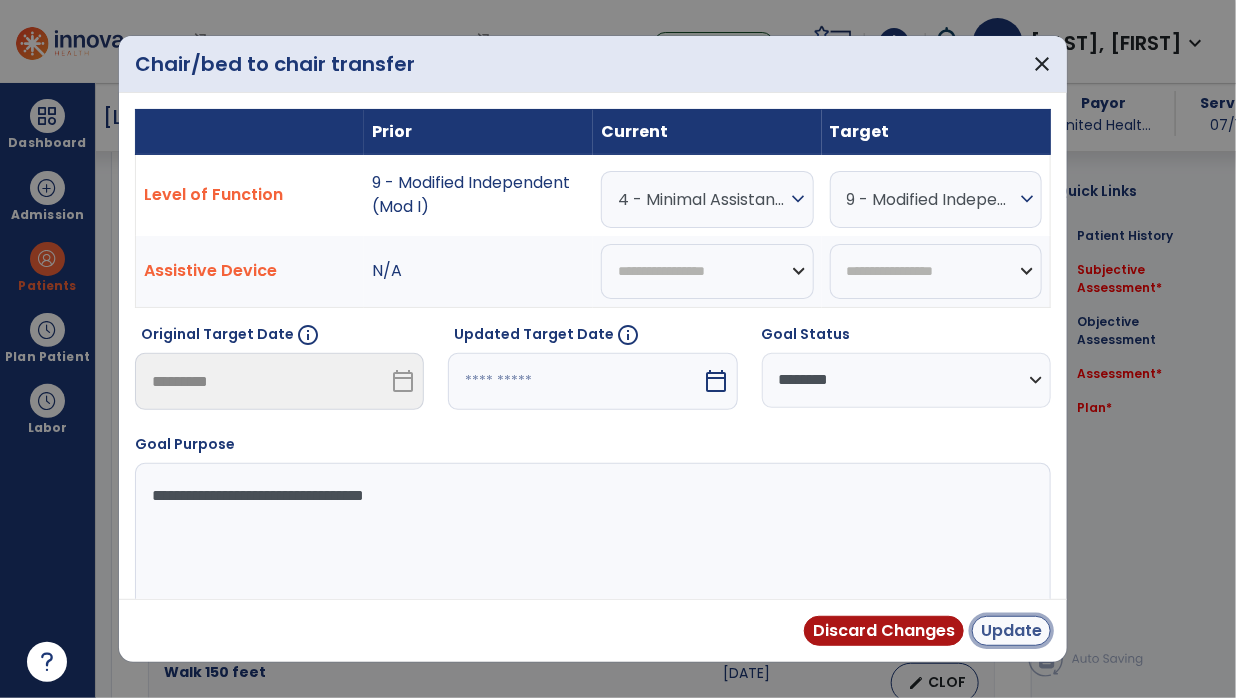 click on "Update" at bounding box center (1011, 631) 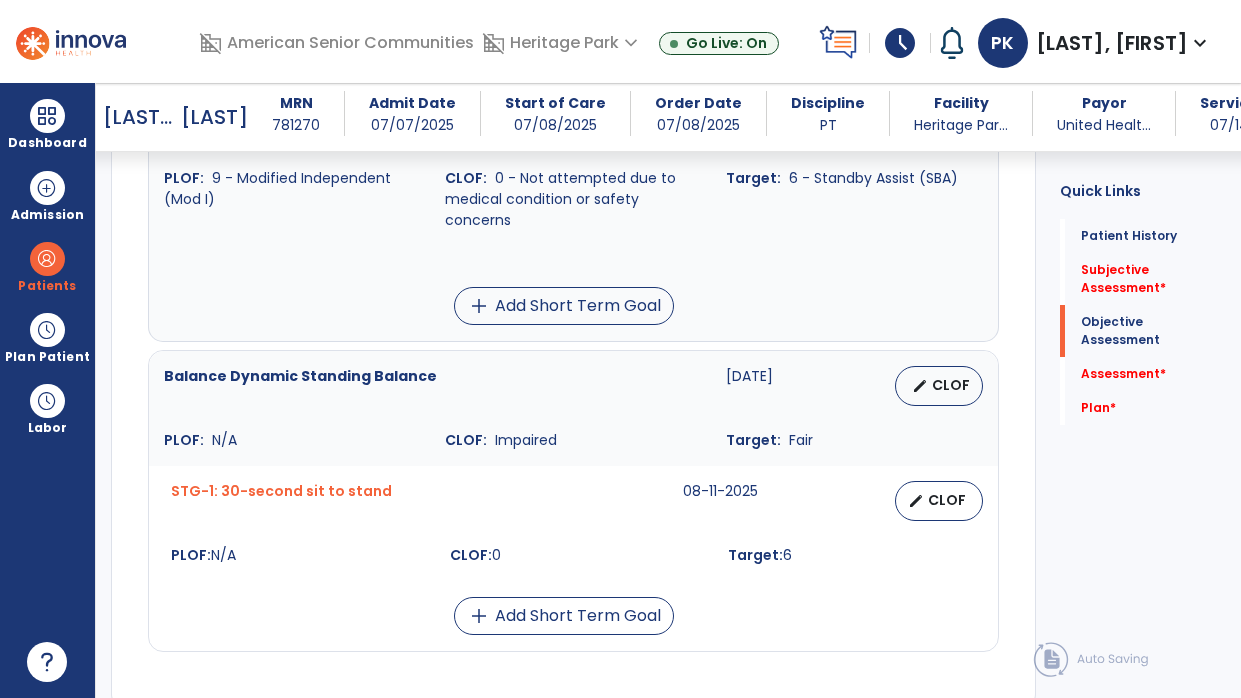 scroll, scrollTop: 2077, scrollLeft: 0, axis: vertical 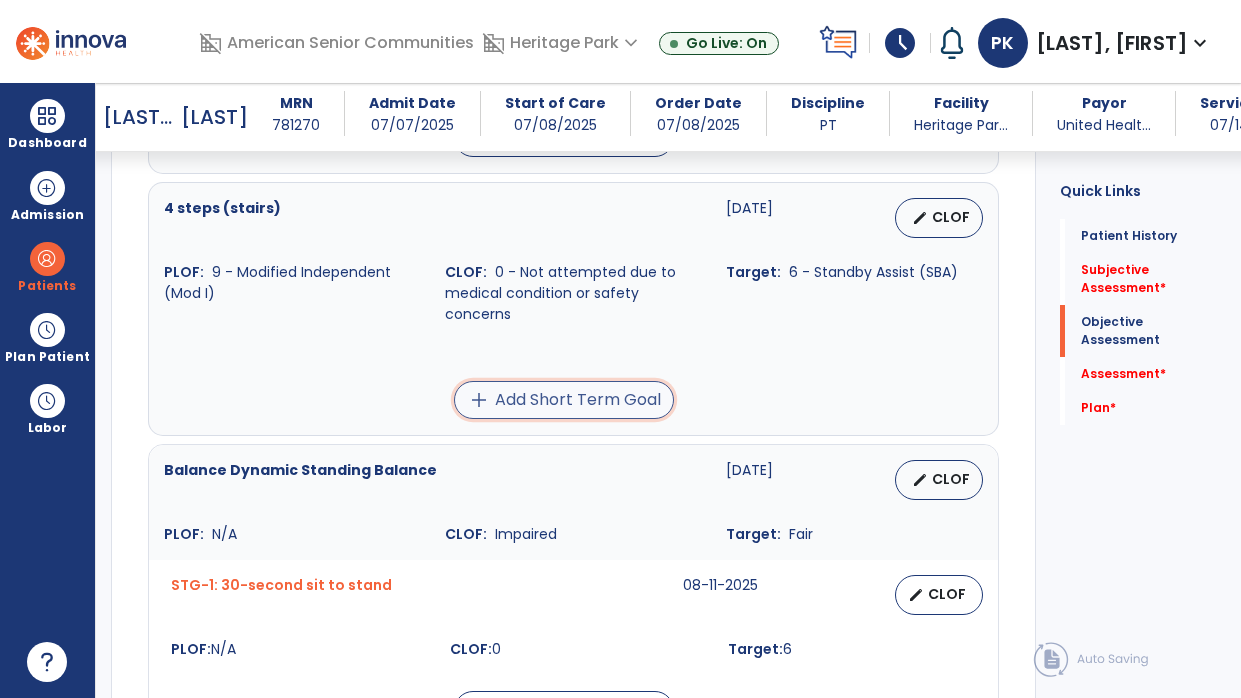 click on "add  Add Short Term Goal" at bounding box center [564, 400] 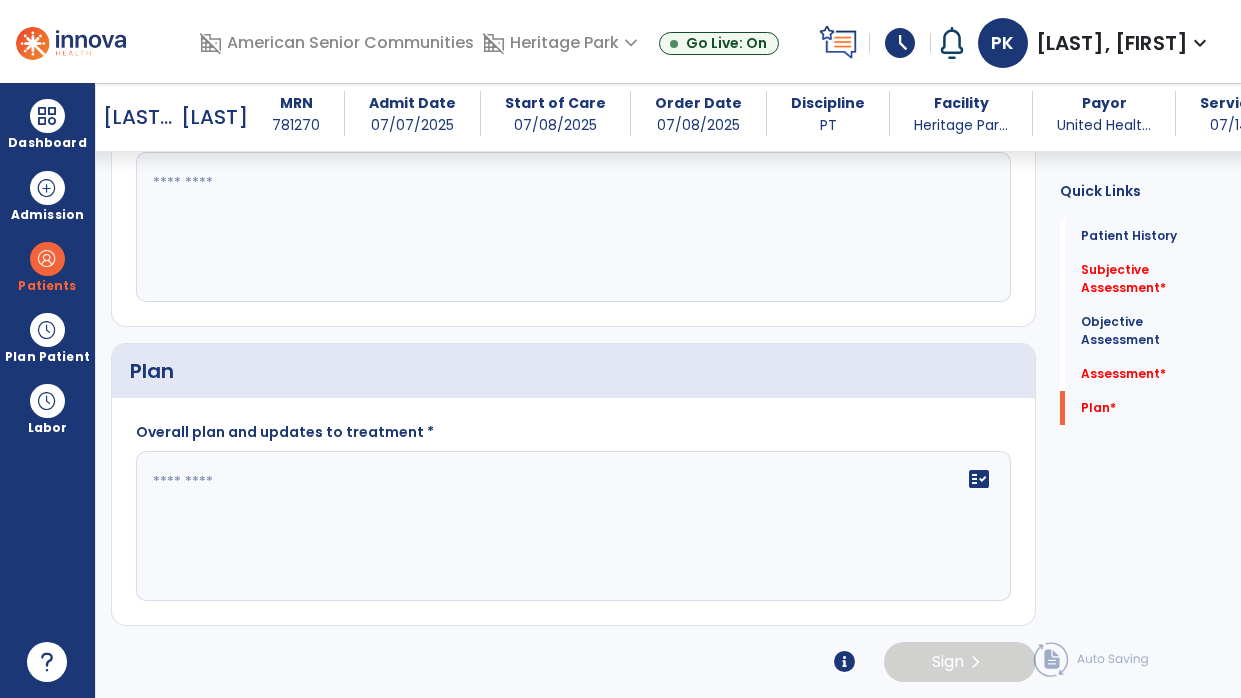 scroll, scrollTop: 1683, scrollLeft: 0, axis: vertical 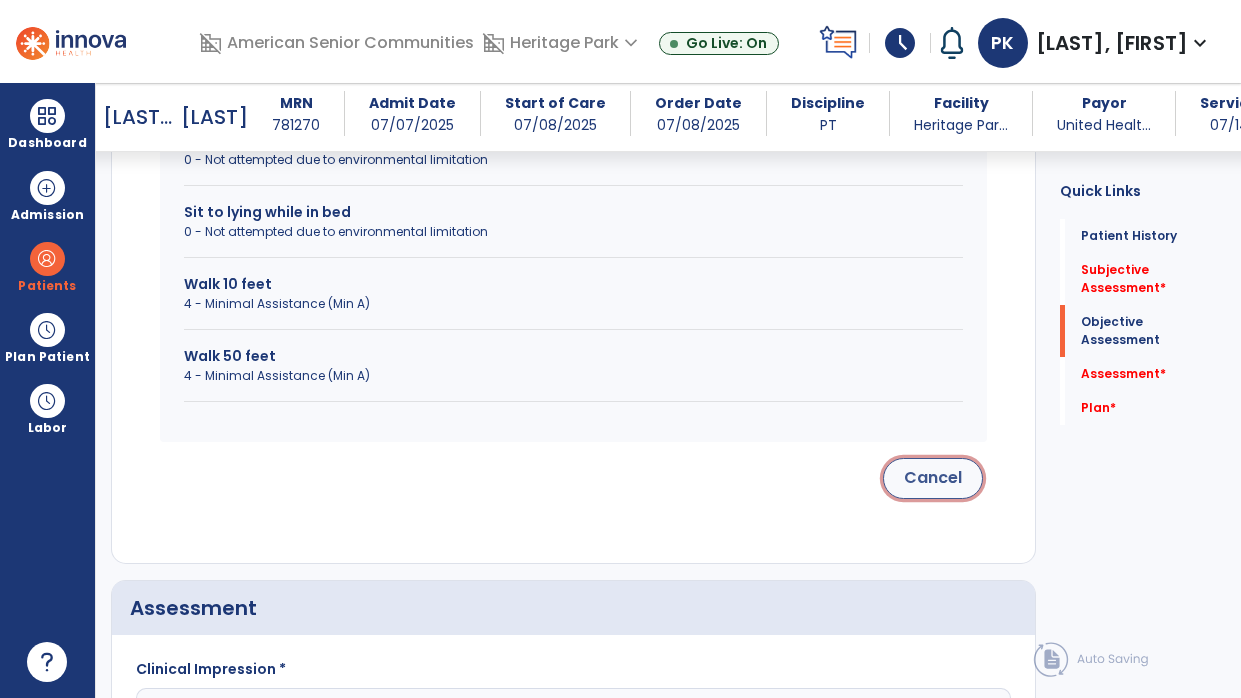 click on "Cancel" 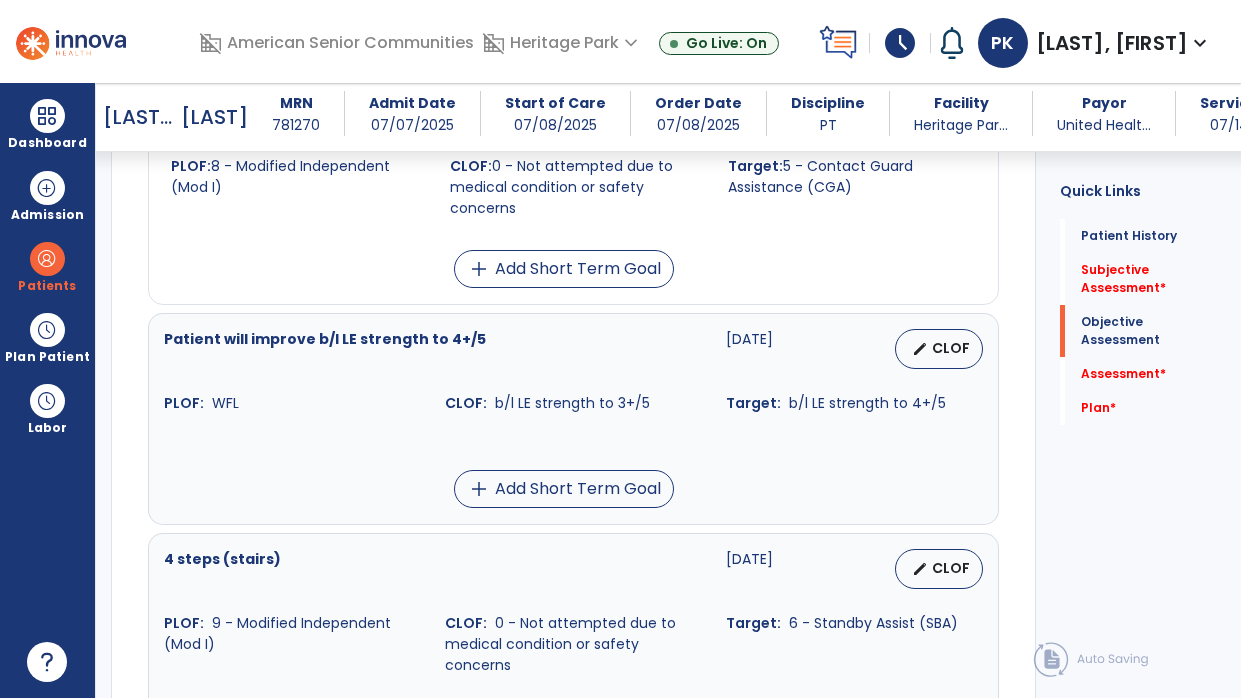 scroll, scrollTop: 1731, scrollLeft: 0, axis: vertical 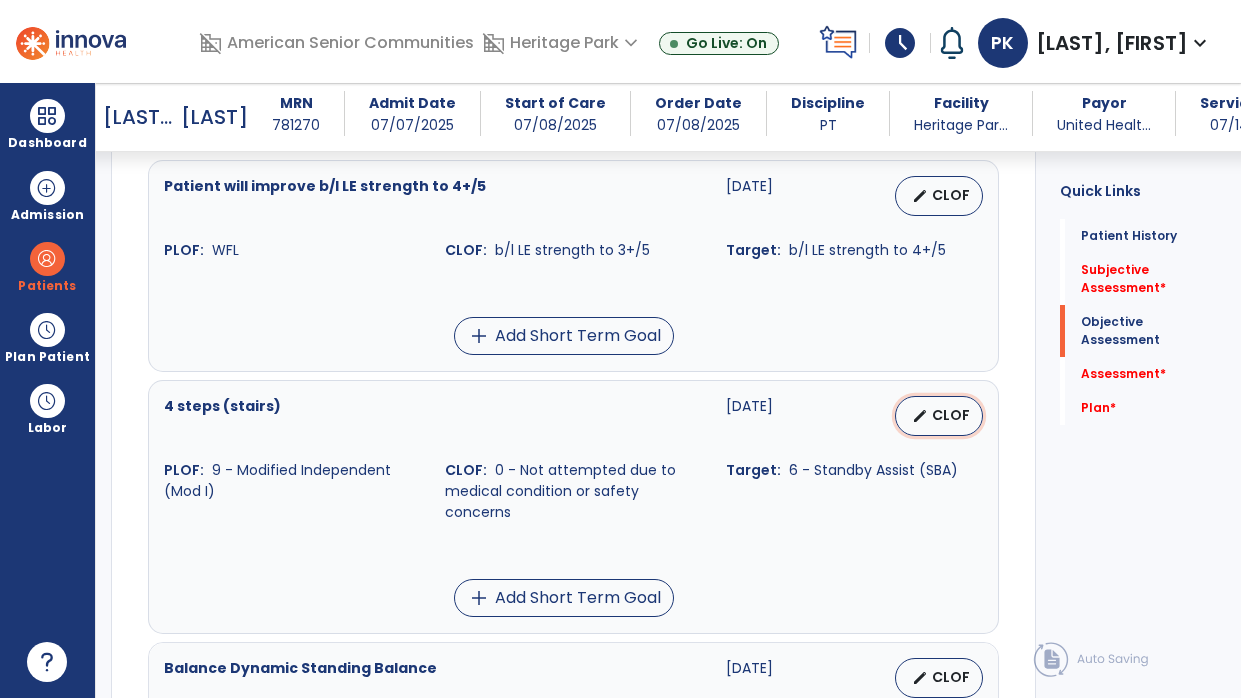 click on "CLOF" at bounding box center (951, 415) 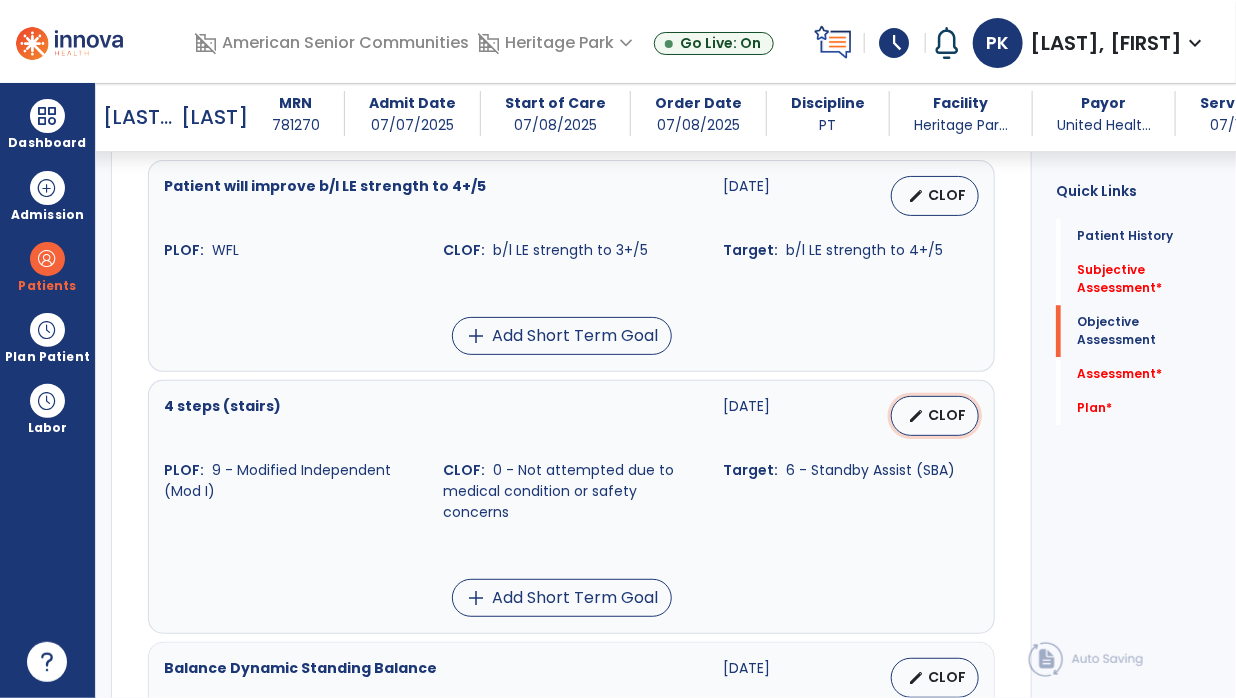 select on "********" 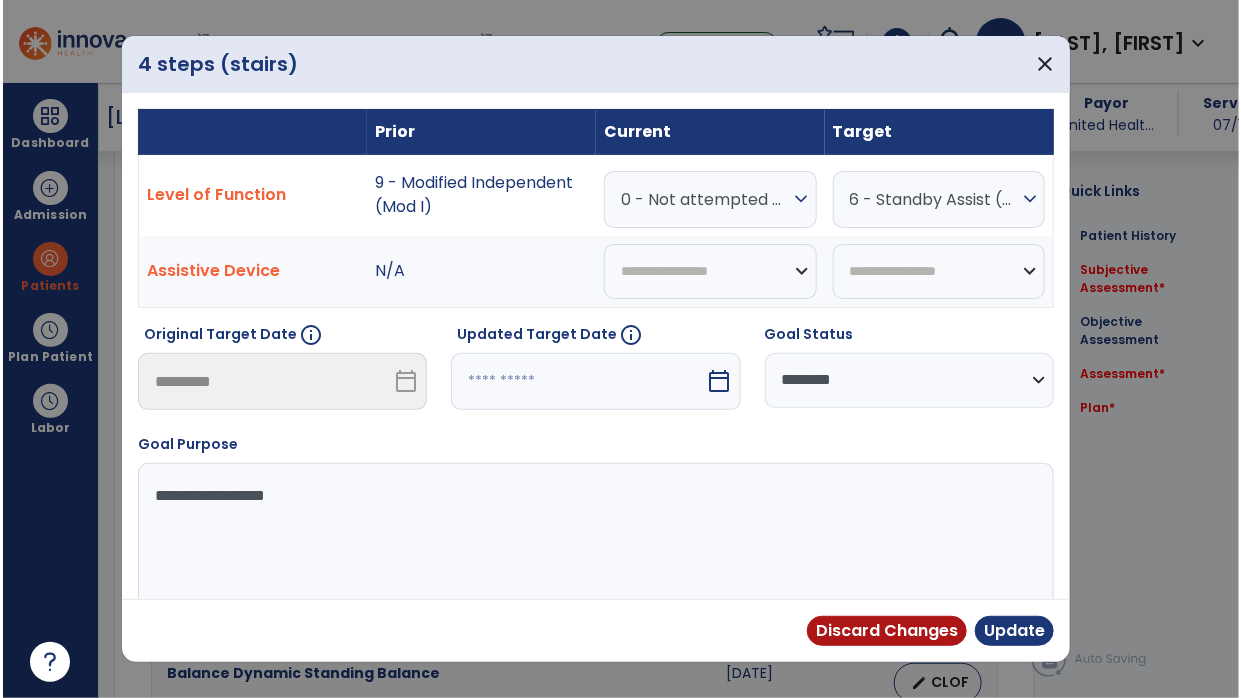 scroll, scrollTop: 1879, scrollLeft: 0, axis: vertical 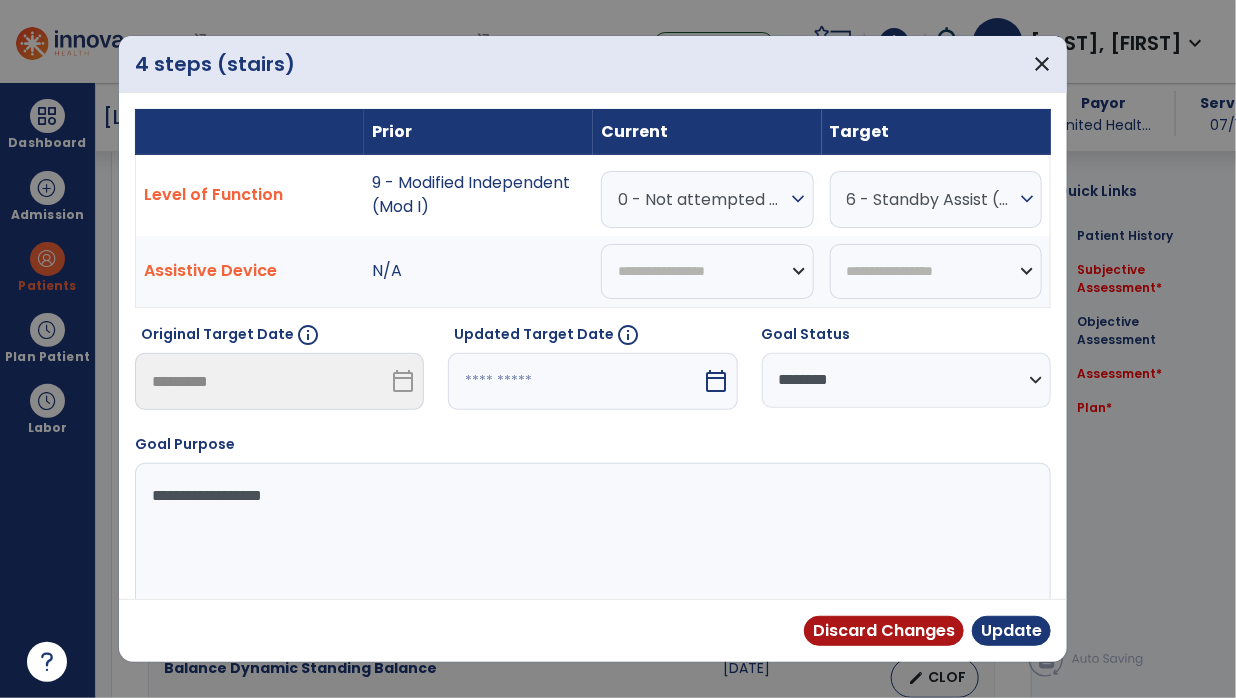 click on "0 - Not attempted due to medical condition or safety concerns" at bounding box center [702, 199] 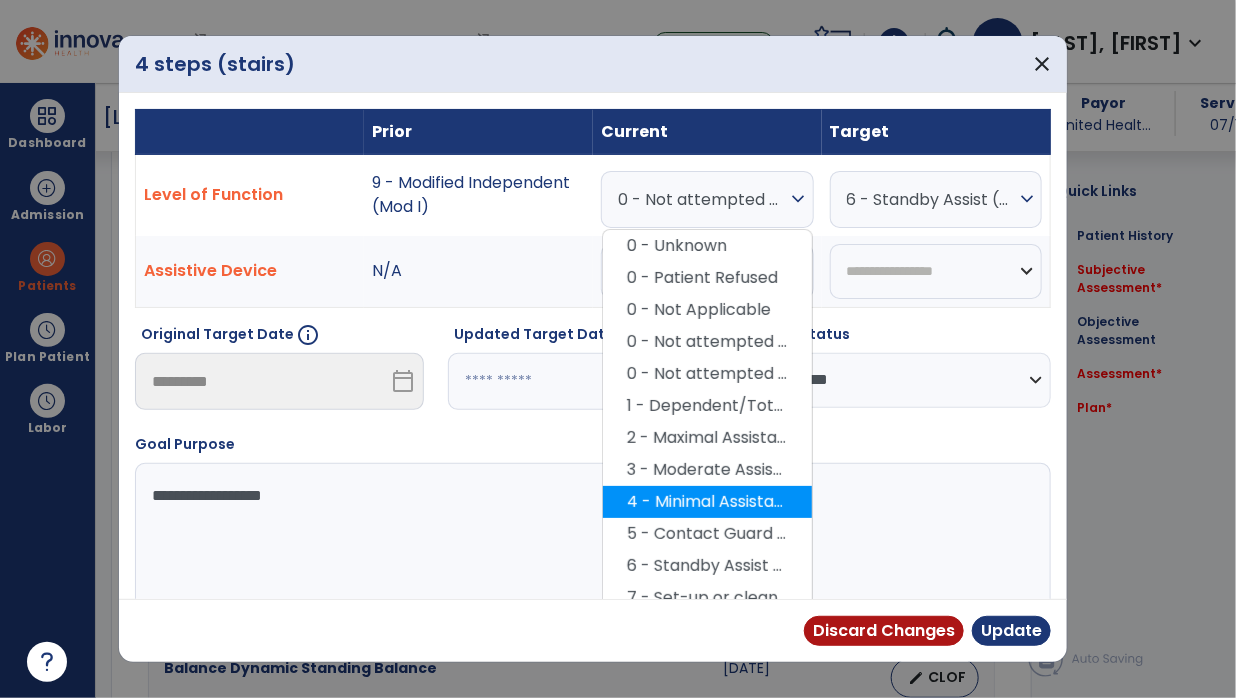 click on "4 - Minimal Assistance (Min A)" at bounding box center (707, 502) 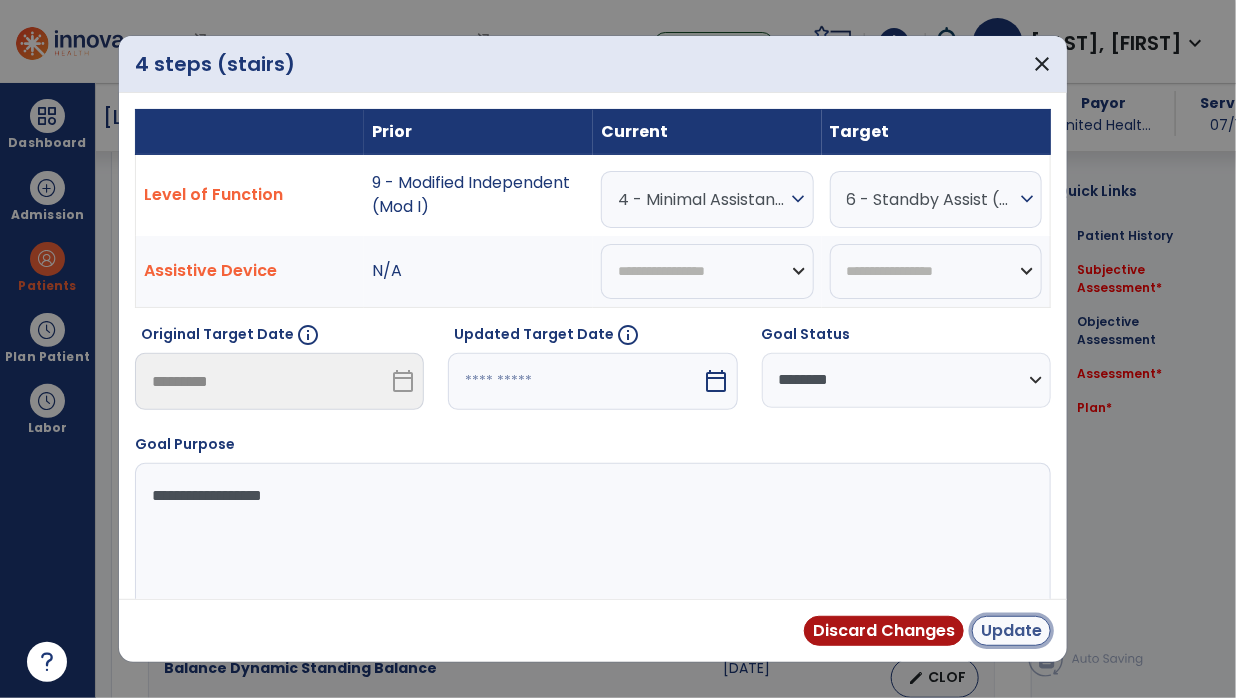 click on "Update" at bounding box center (1011, 631) 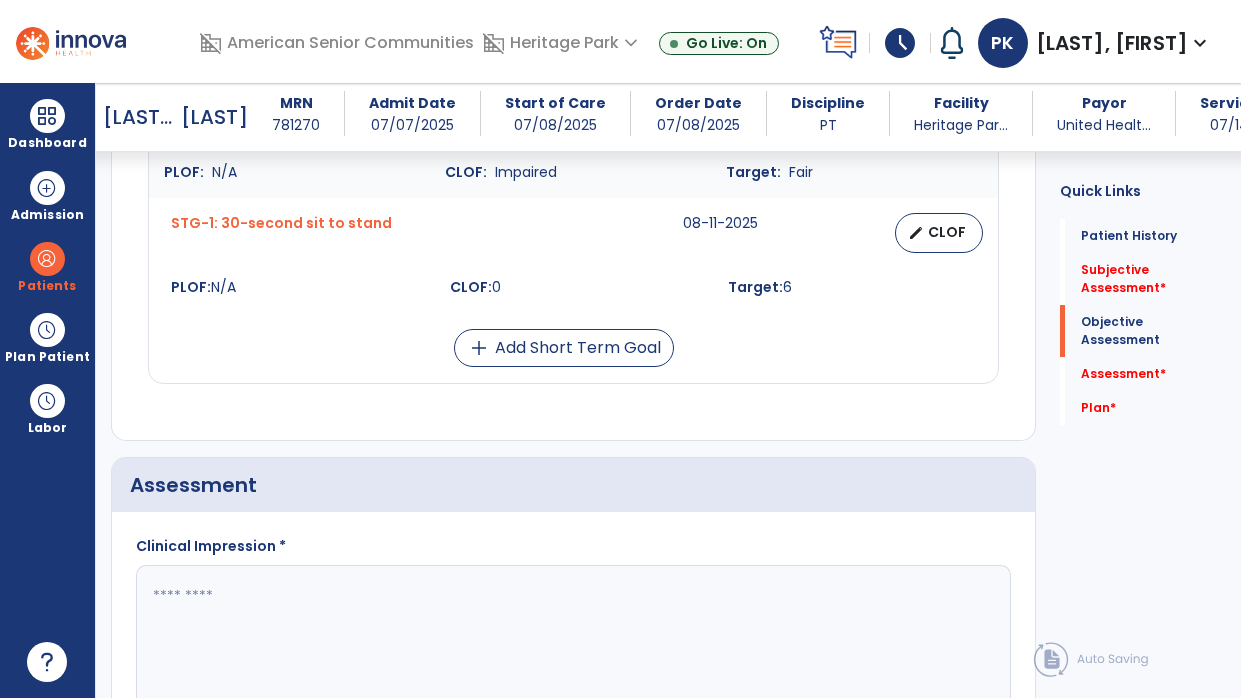 scroll, scrollTop: 2417, scrollLeft: 0, axis: vertical 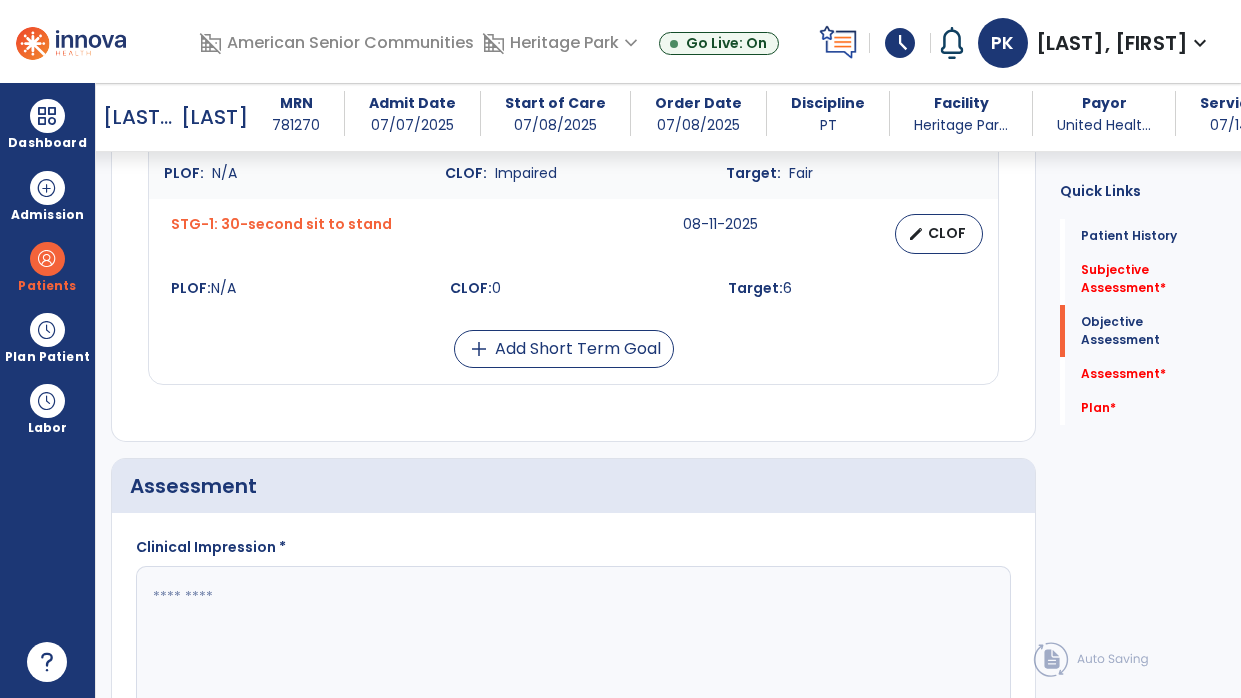 click 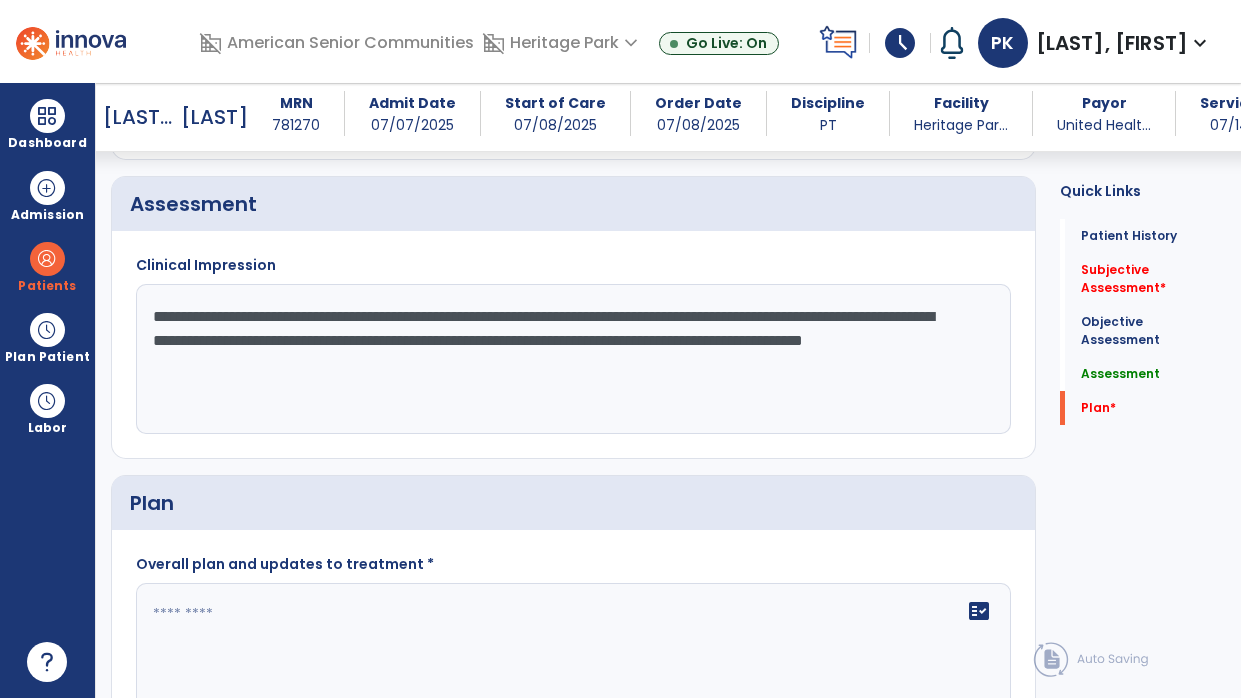 scroll, scrollTop: 2778, scrollLeft: 0, axis: vertical 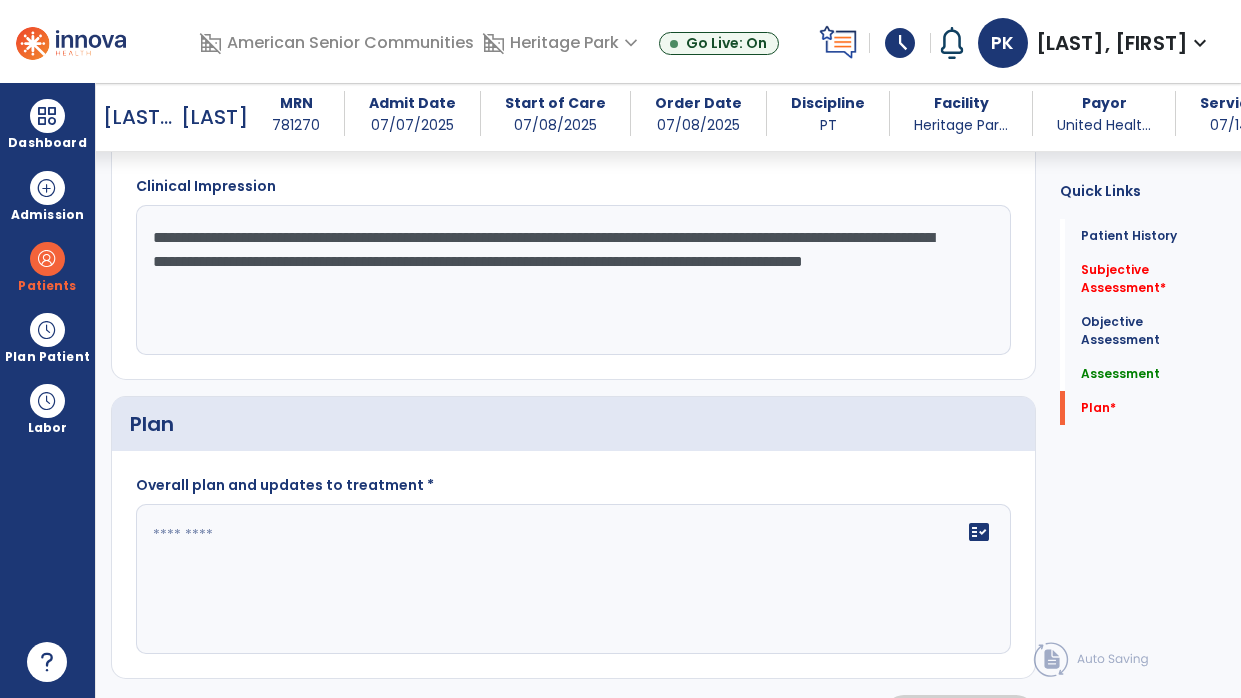 type on "**********" 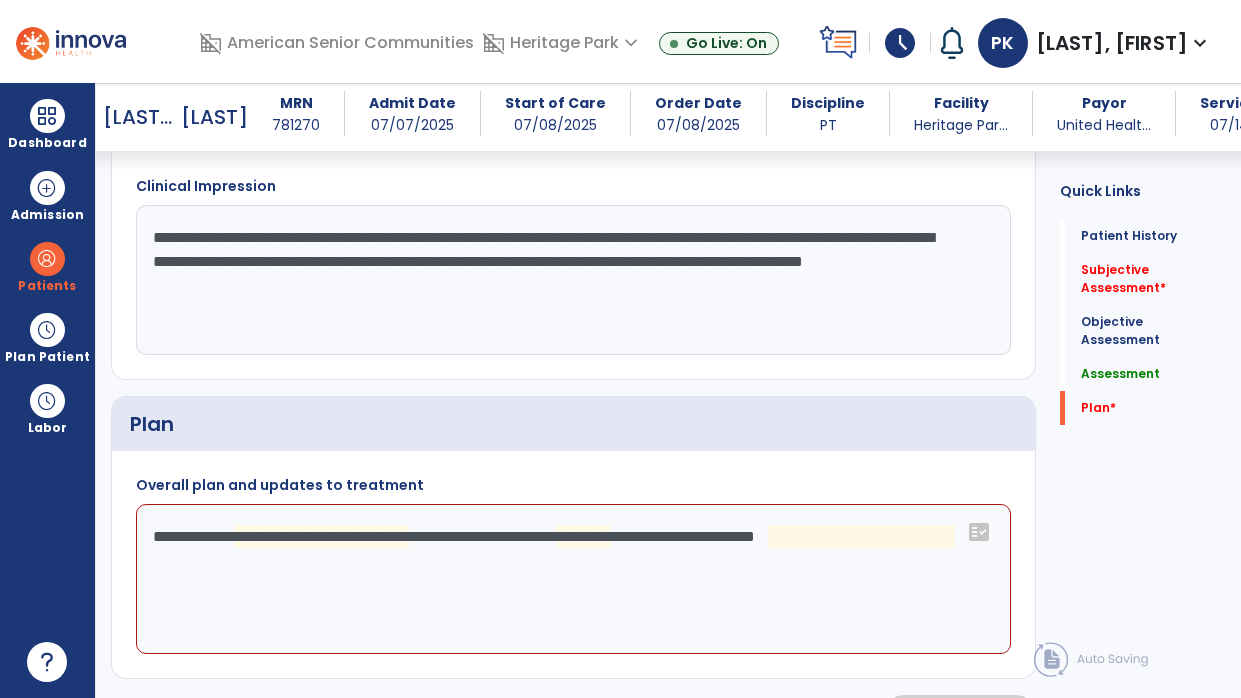 click on "**********" 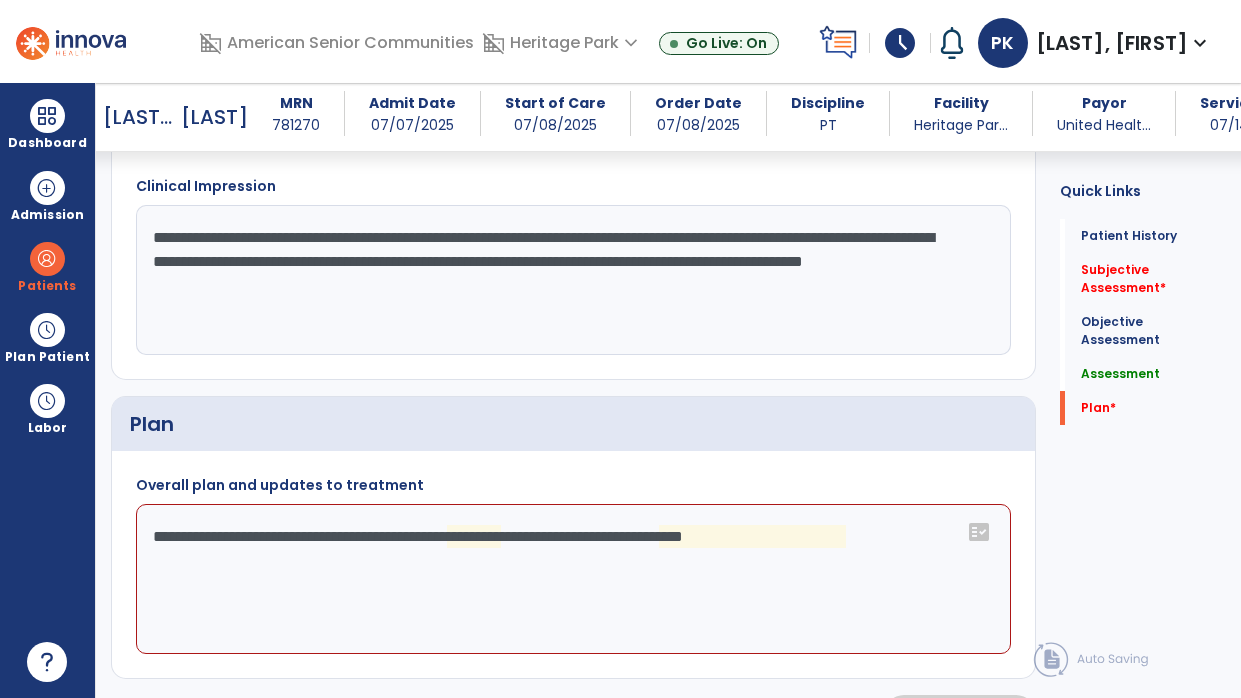 click on "**********" 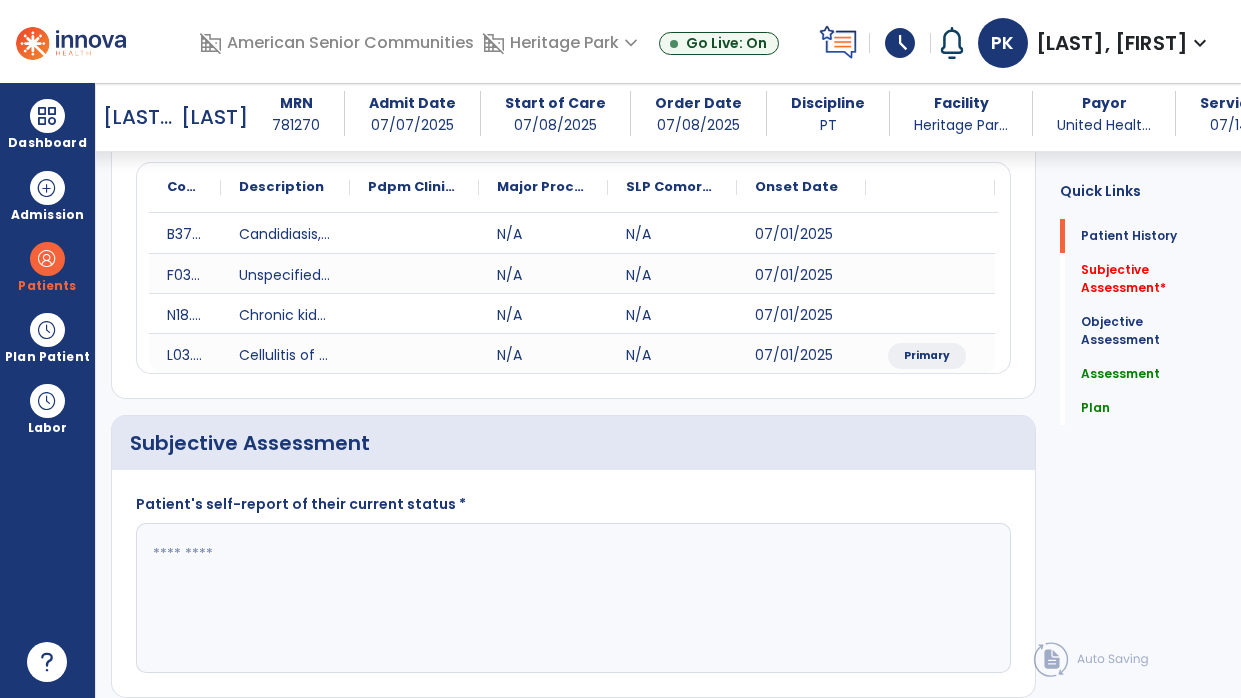 scroll, scrollTop: 323, scrollLeft: 0, axis: vertical 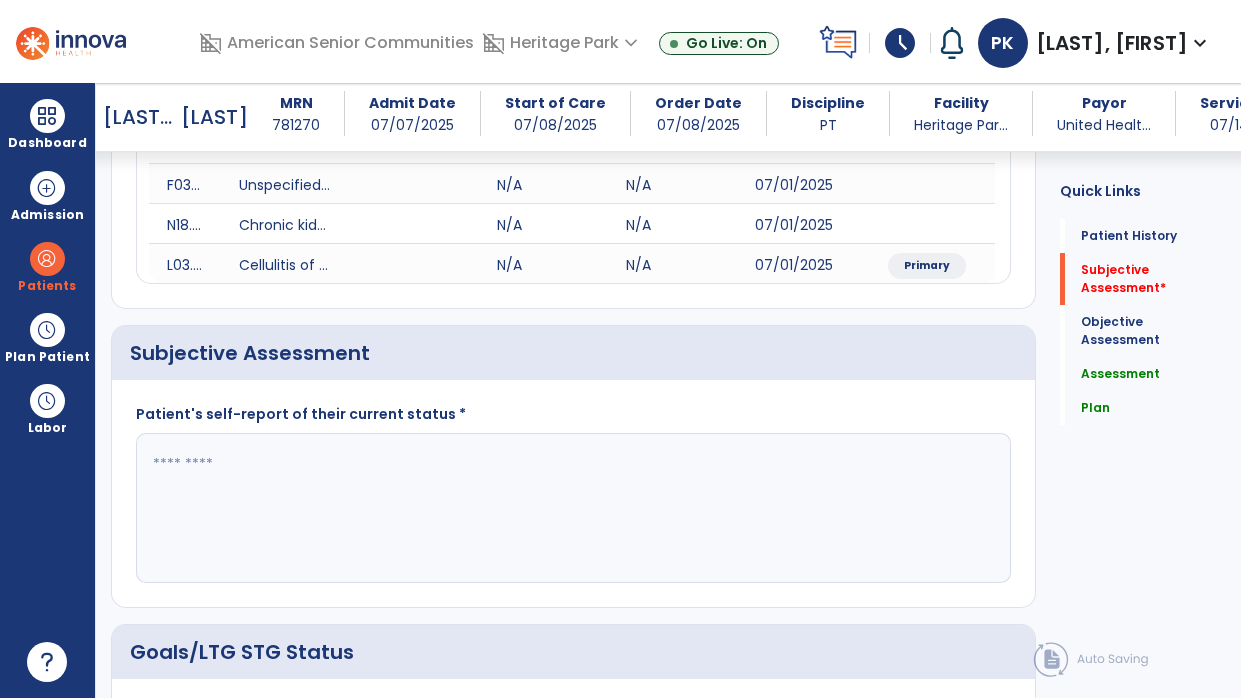 type on "**********" 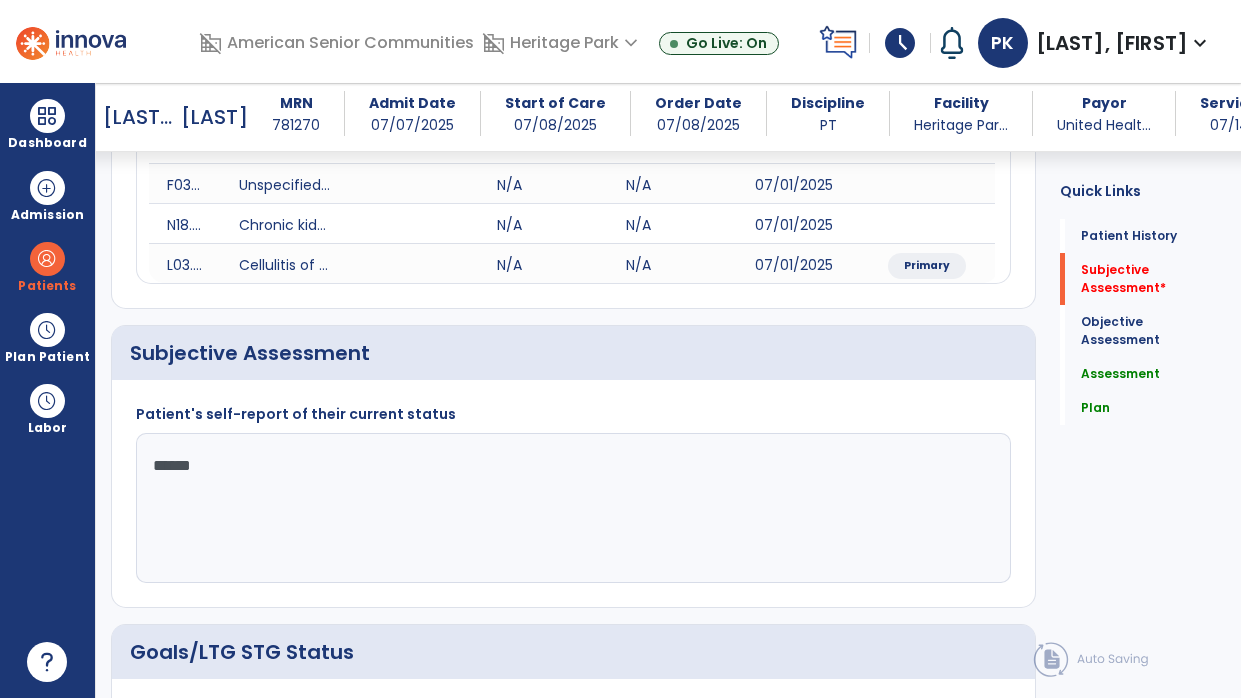 type on "*******" 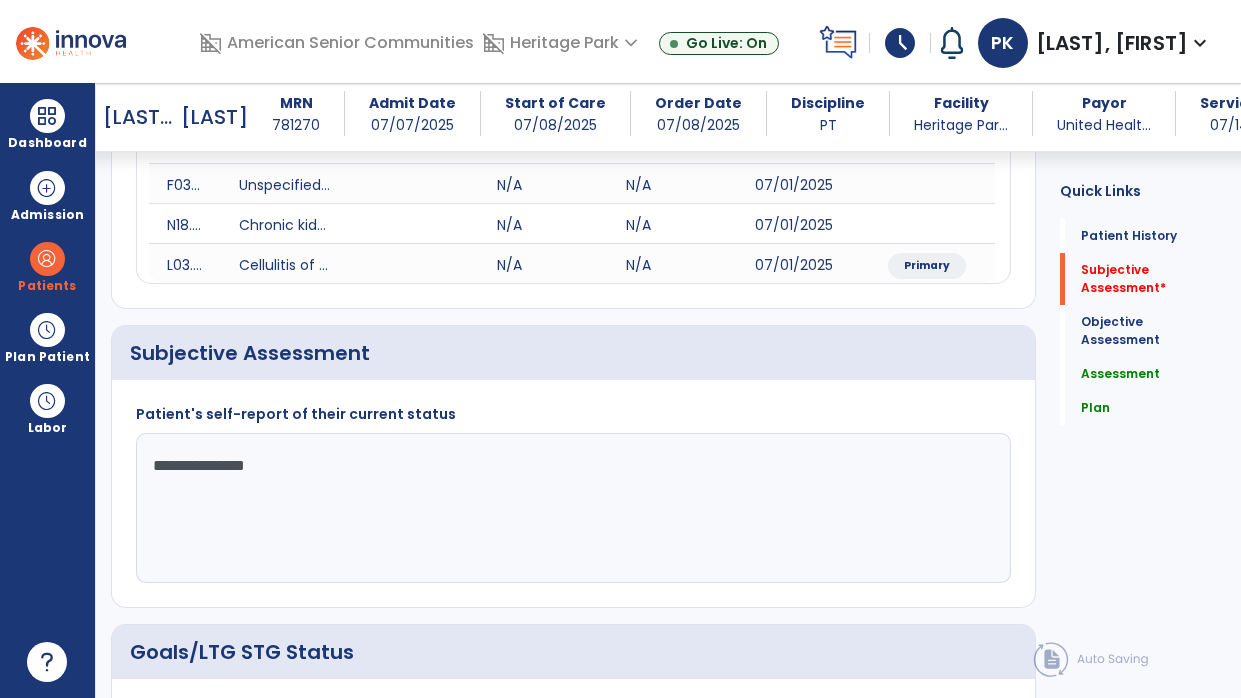type on "**********" 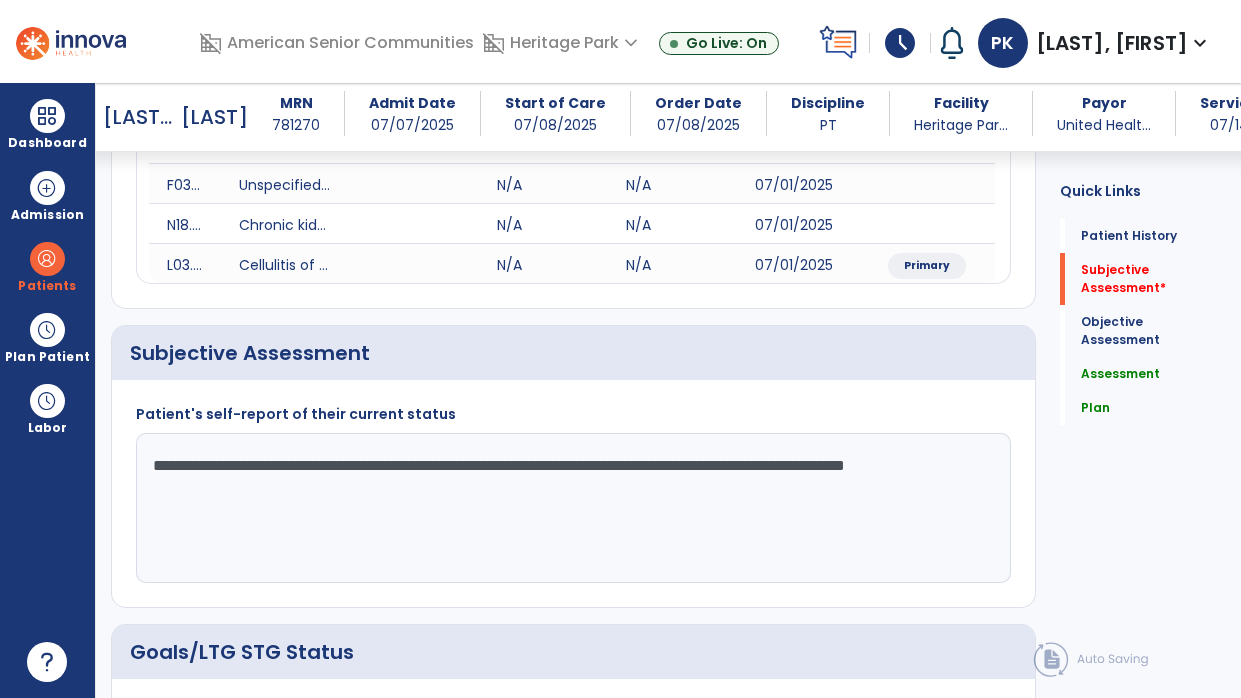 click on "**********" 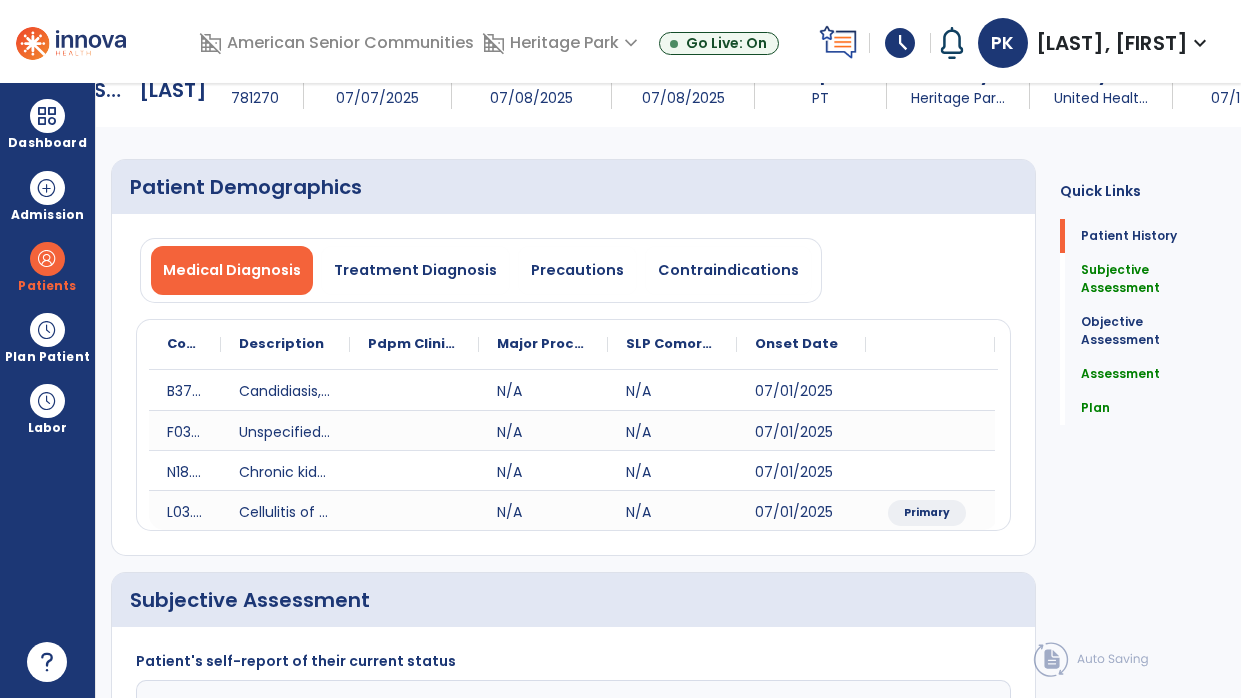 scroll, scrollTop: 0, scrollLeft: 0, axis: both 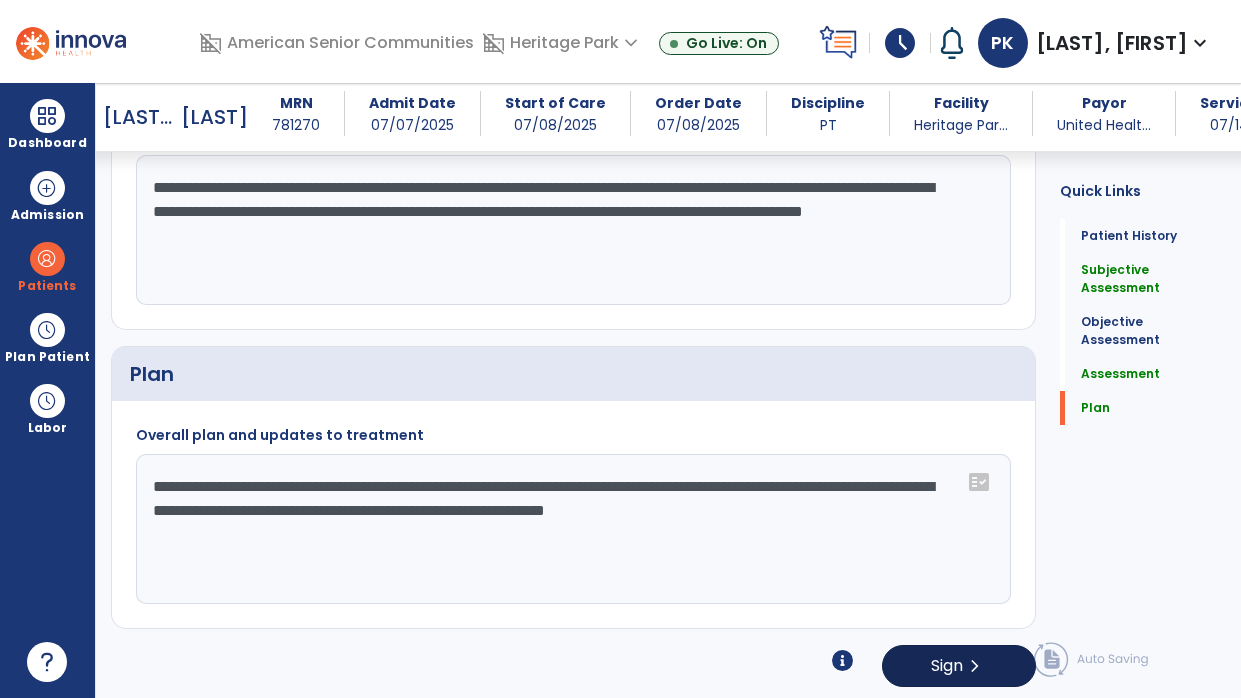 type on "**********" 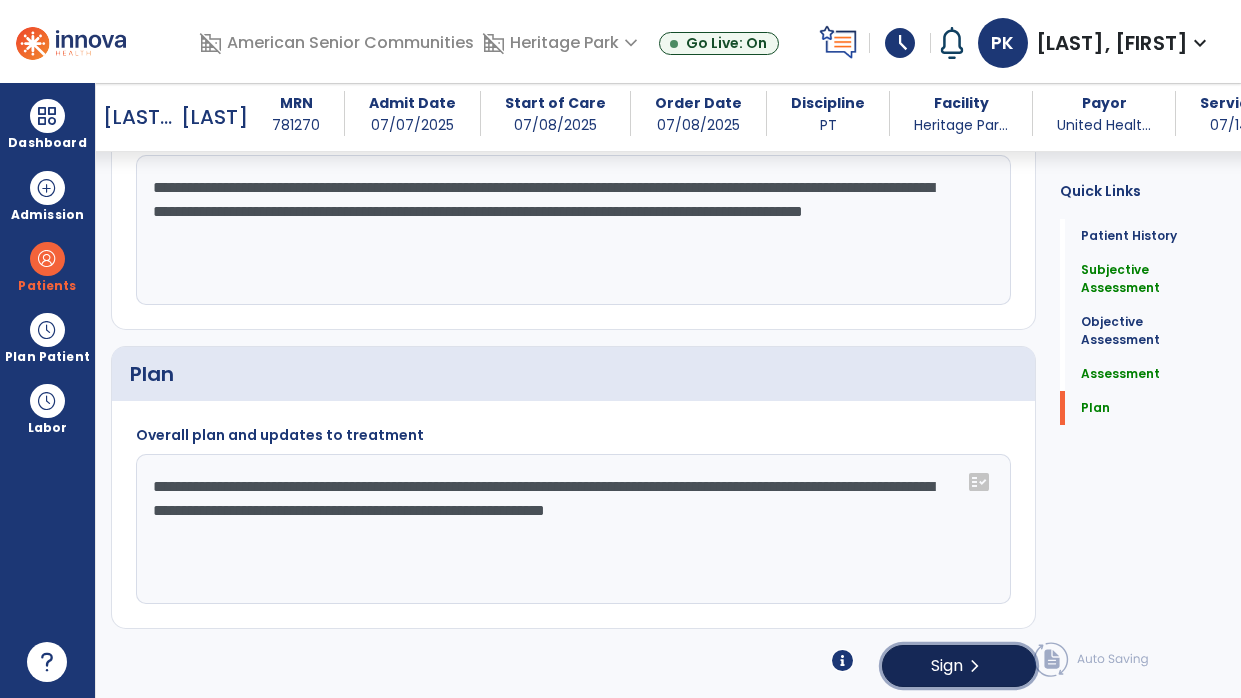 click on "Sign  chevron_right" 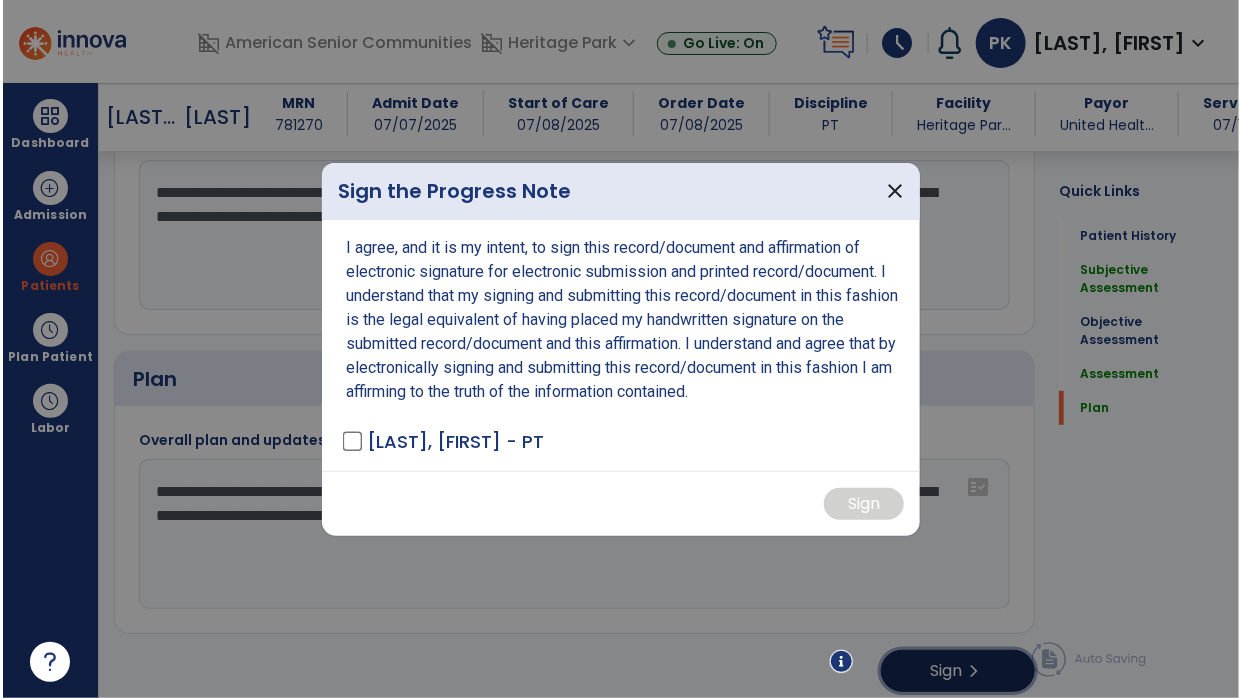 scroll, scrollTop: 2828, scrollLeft: 0, axis: vertical 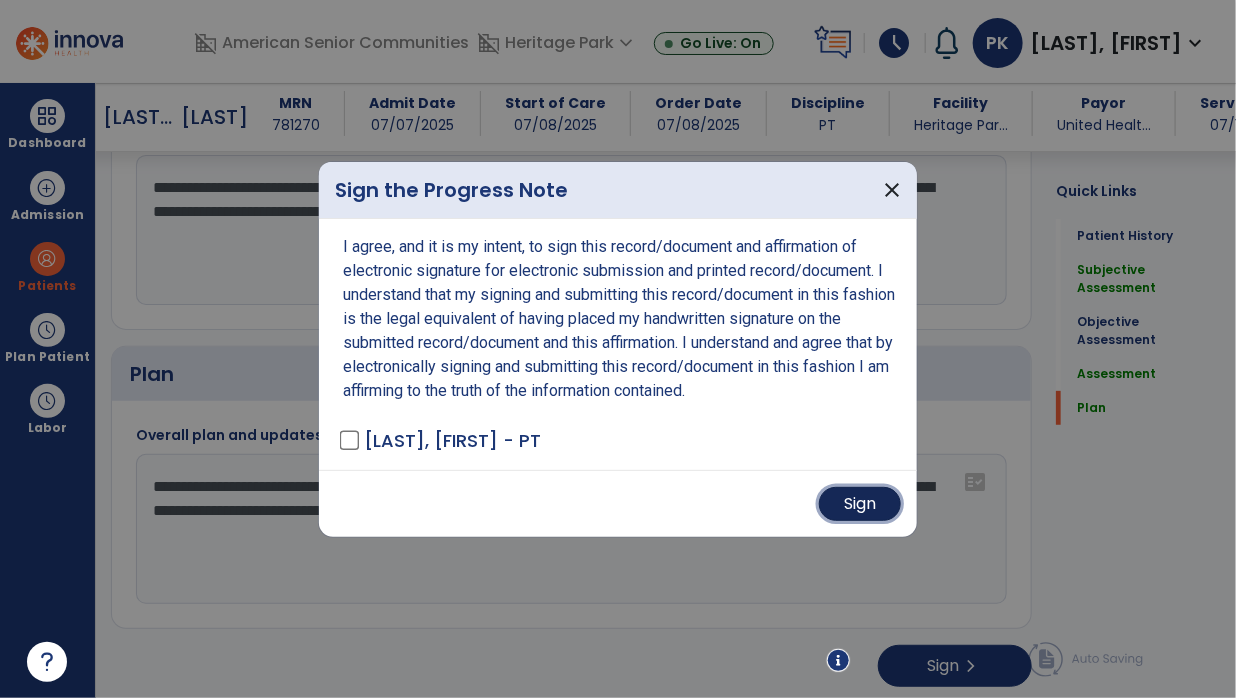 click on "Sign" at bounding box center [860, 504] 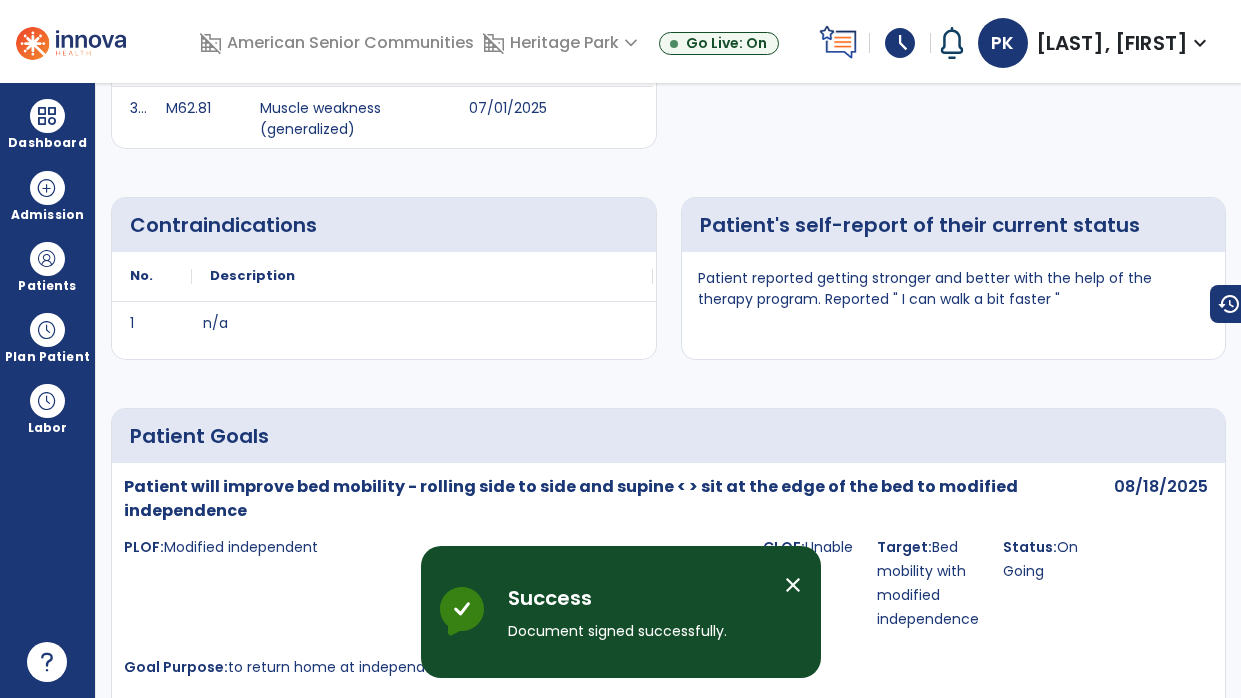 scroll, scrollTop: 0, scrollLeft: 0, axis: both 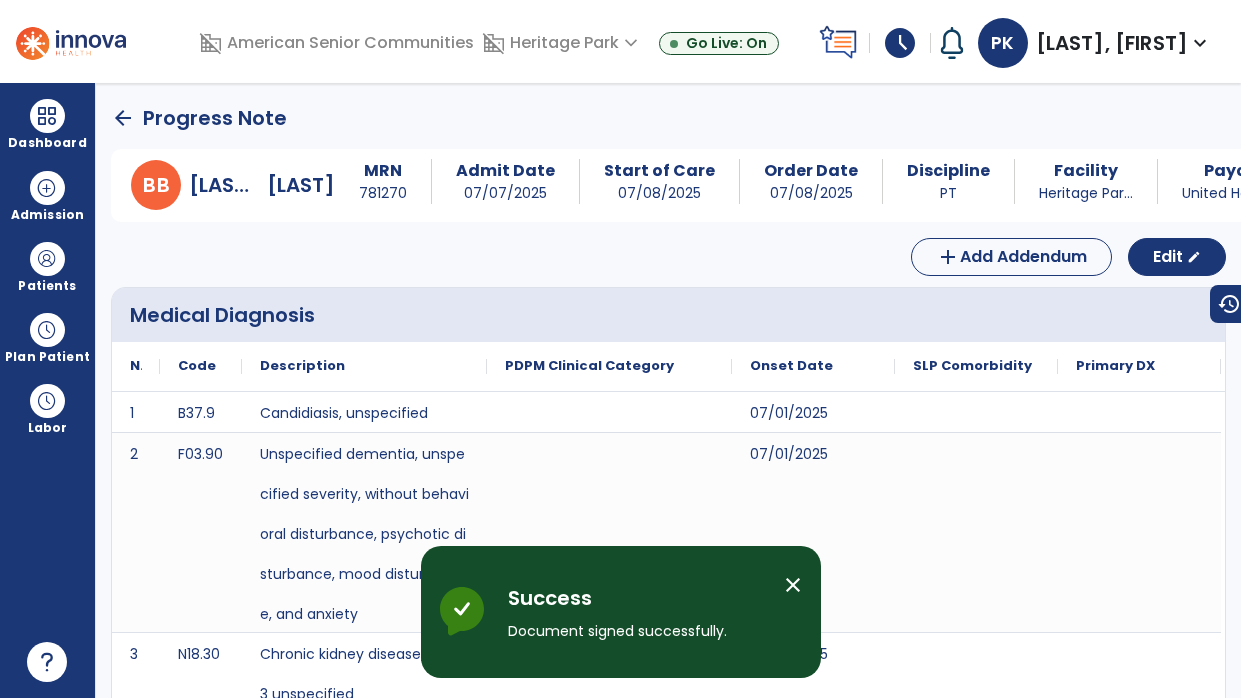 click on "arrow_back" 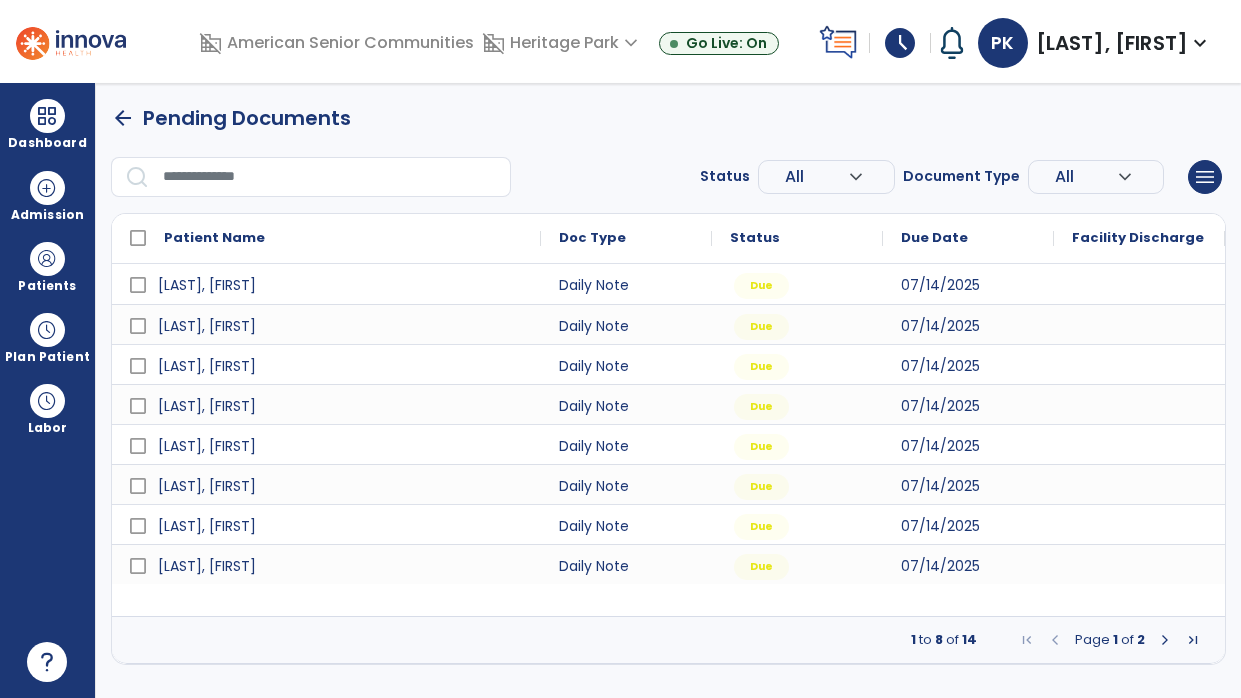click at bounding box center [1165, 640] 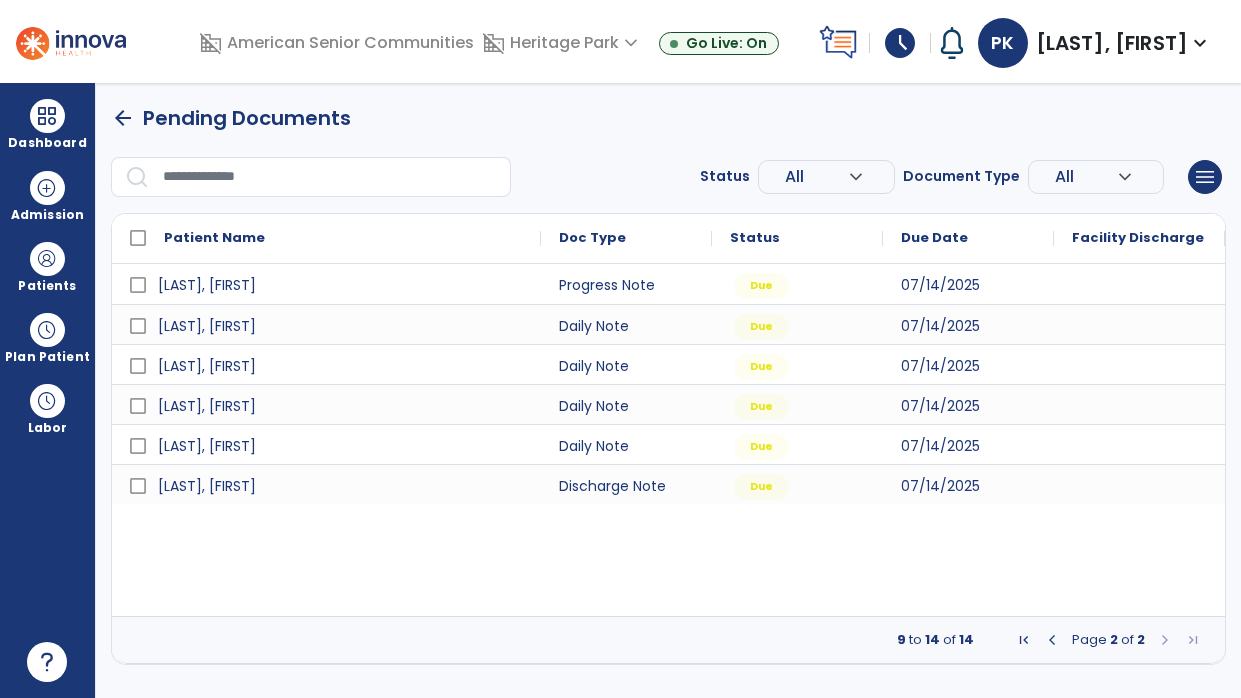click at bounding box center [1052, 640] 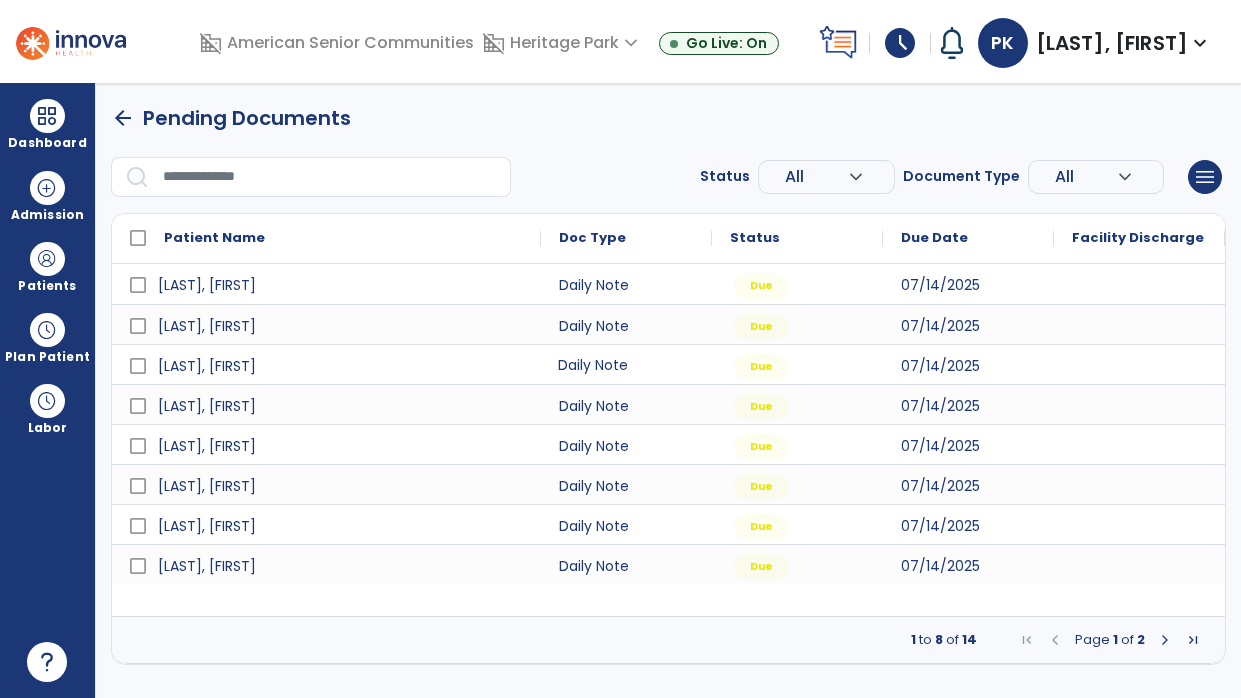 click on "Daily Note" at bounding box center [626, 364] 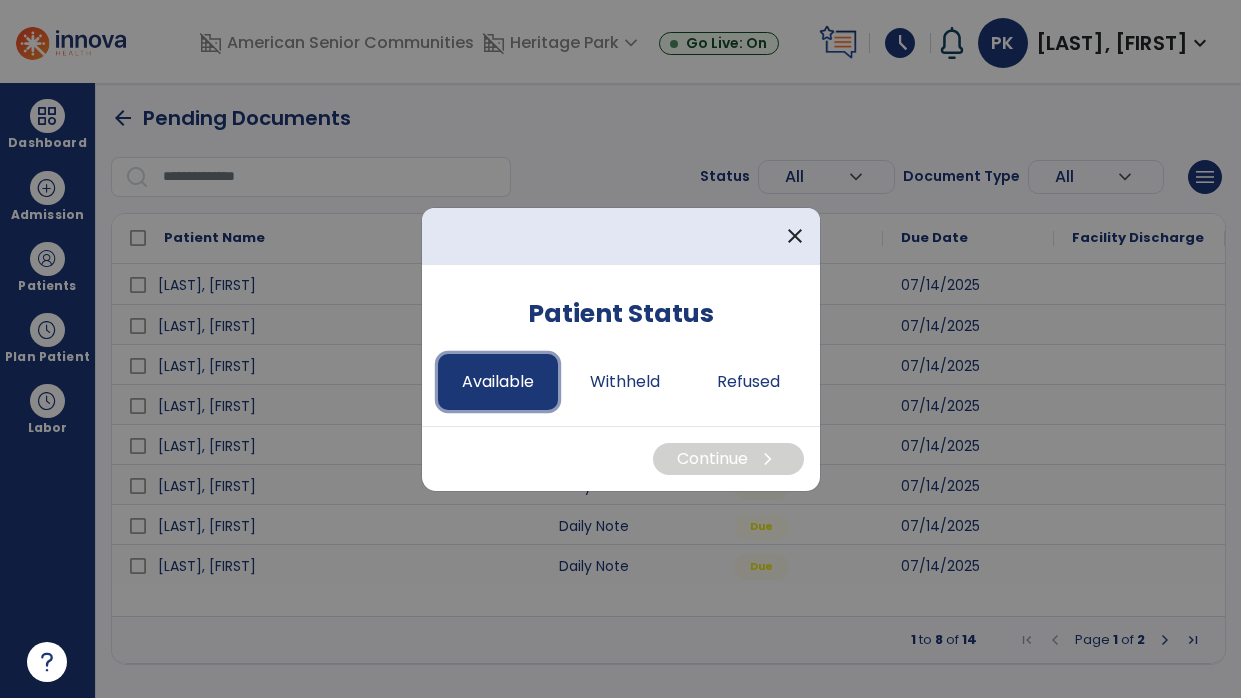 click on "Available" at bounding box center (498, 382) 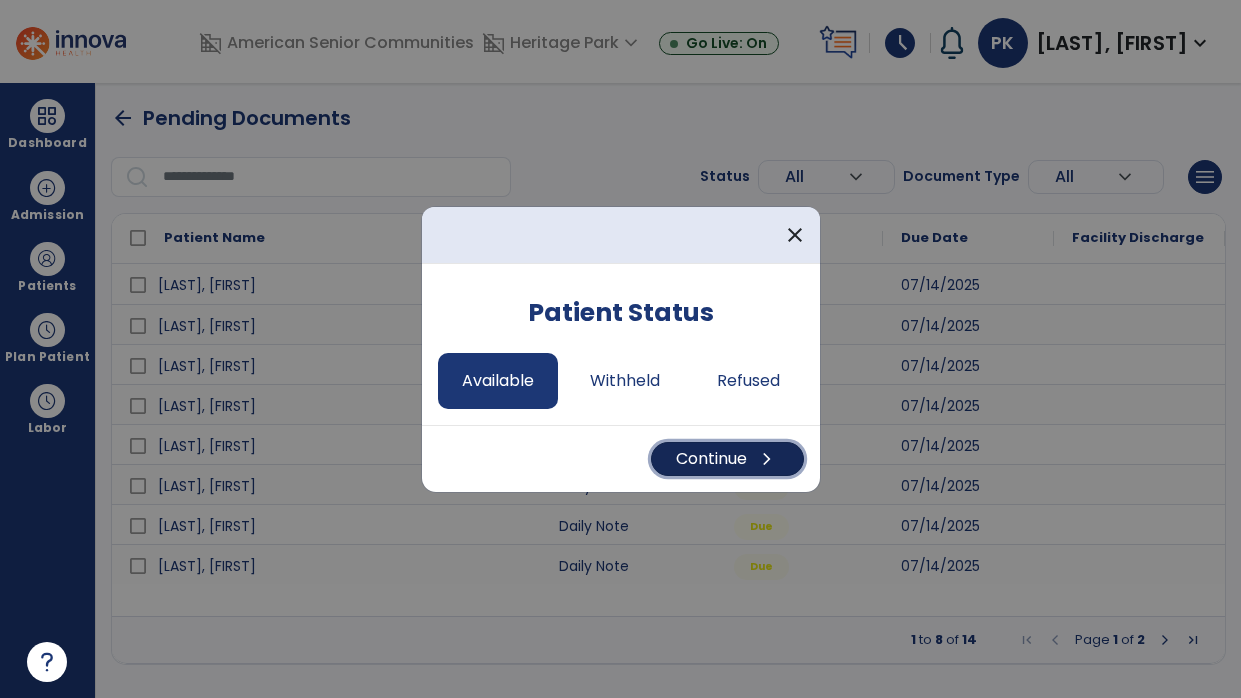 click on "chevron_right" at bounding box center (767, 459) 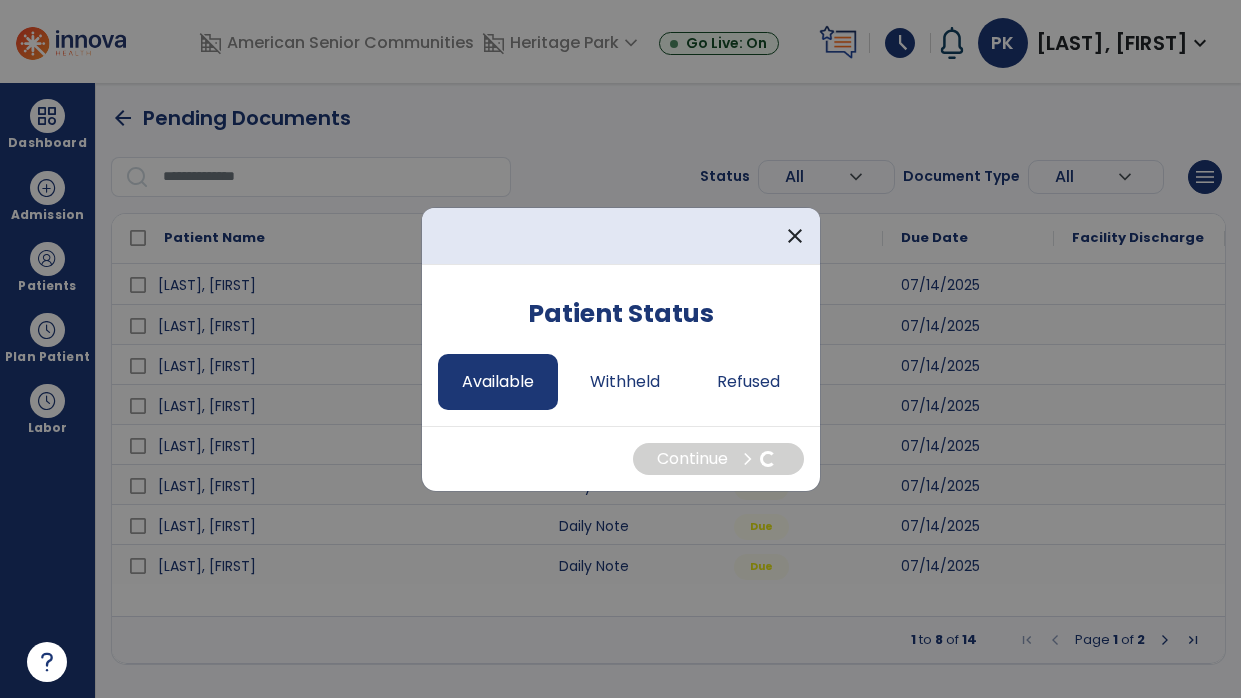 select on "*" 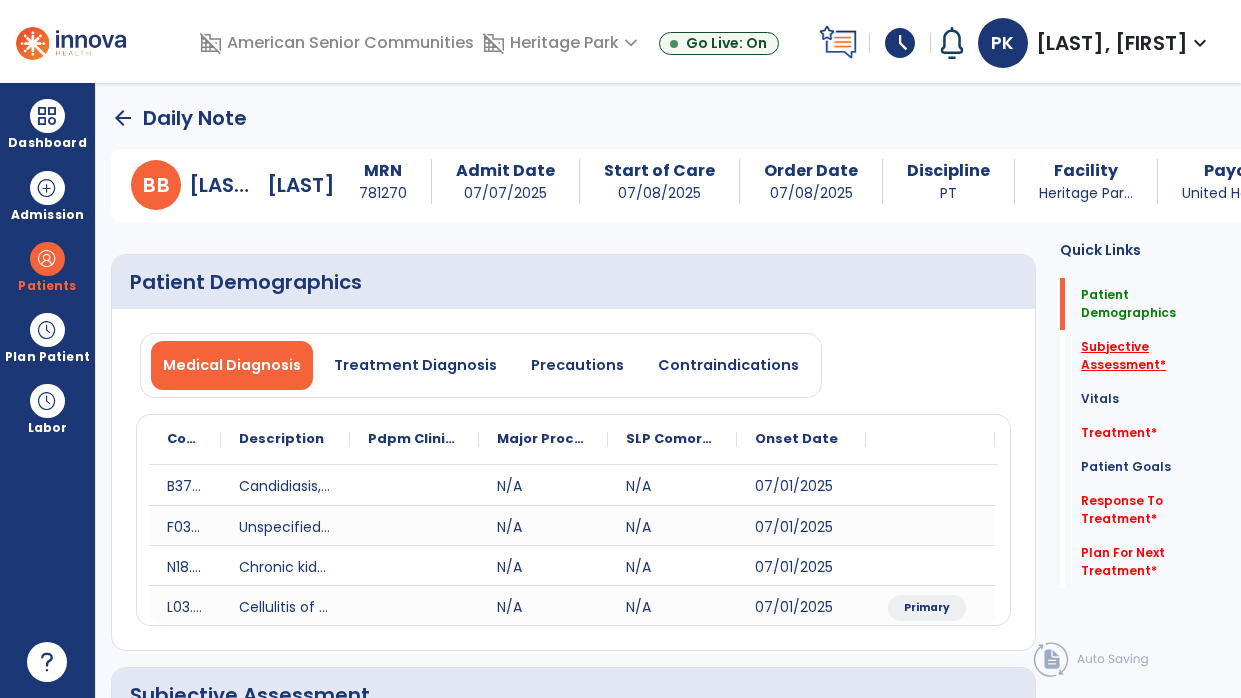 click on "Subjective Assessment   *" 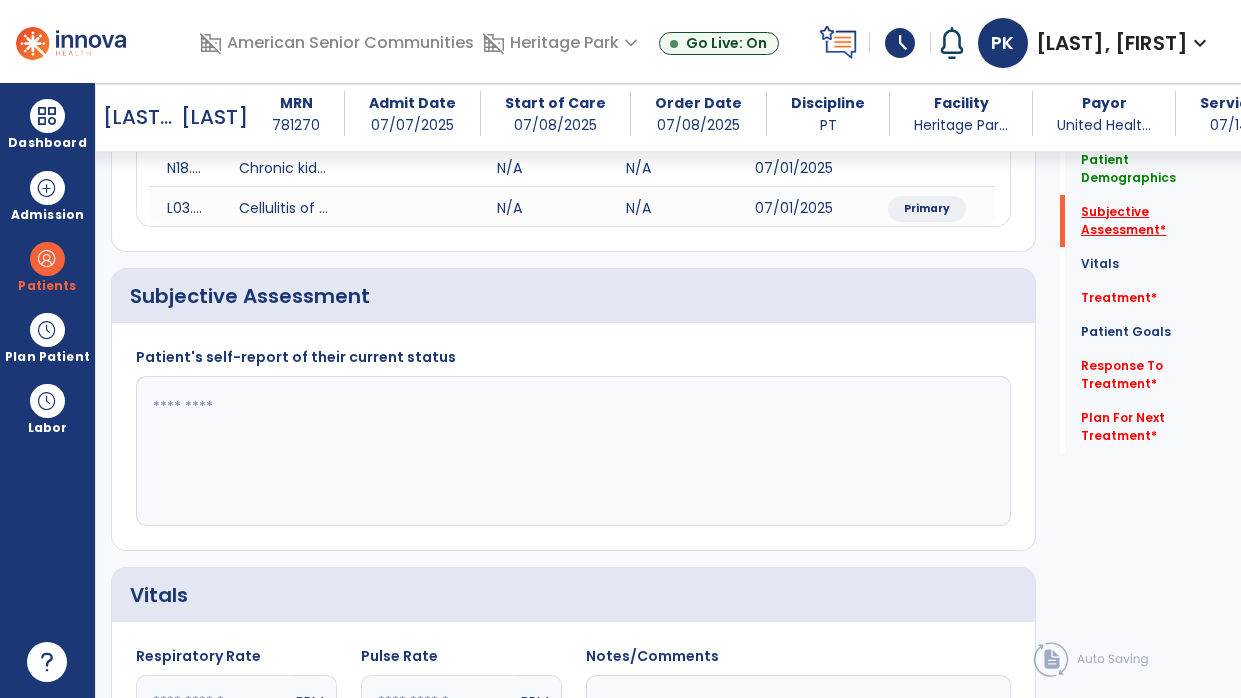 scroll, scrollTop: 416, scrollLeft: 0, axis: vertical 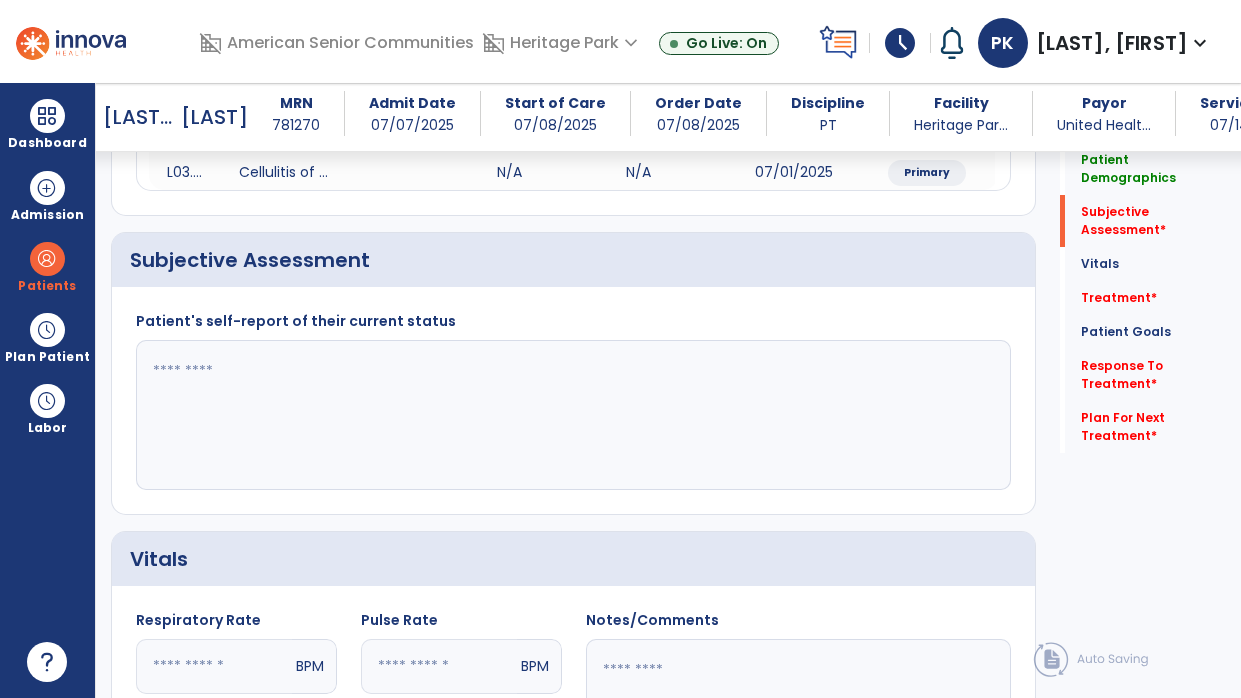 click 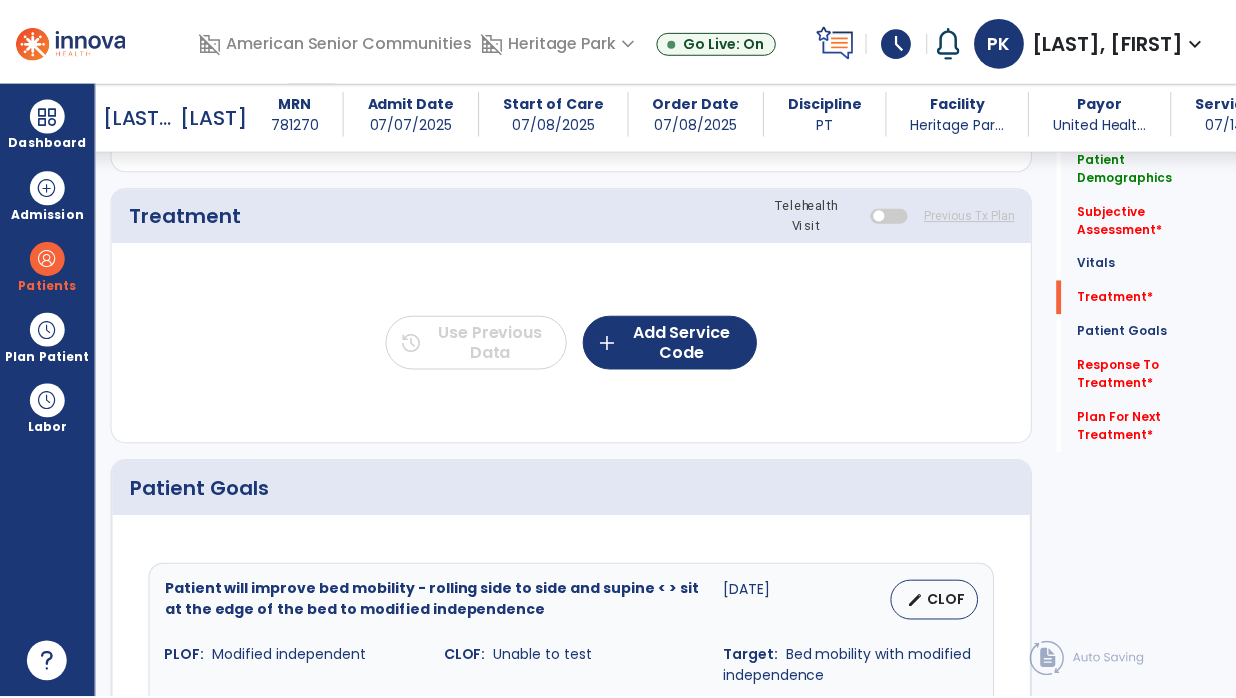 scroll, scrollTop: 1178, scrollLeft: 0, axis: vertical 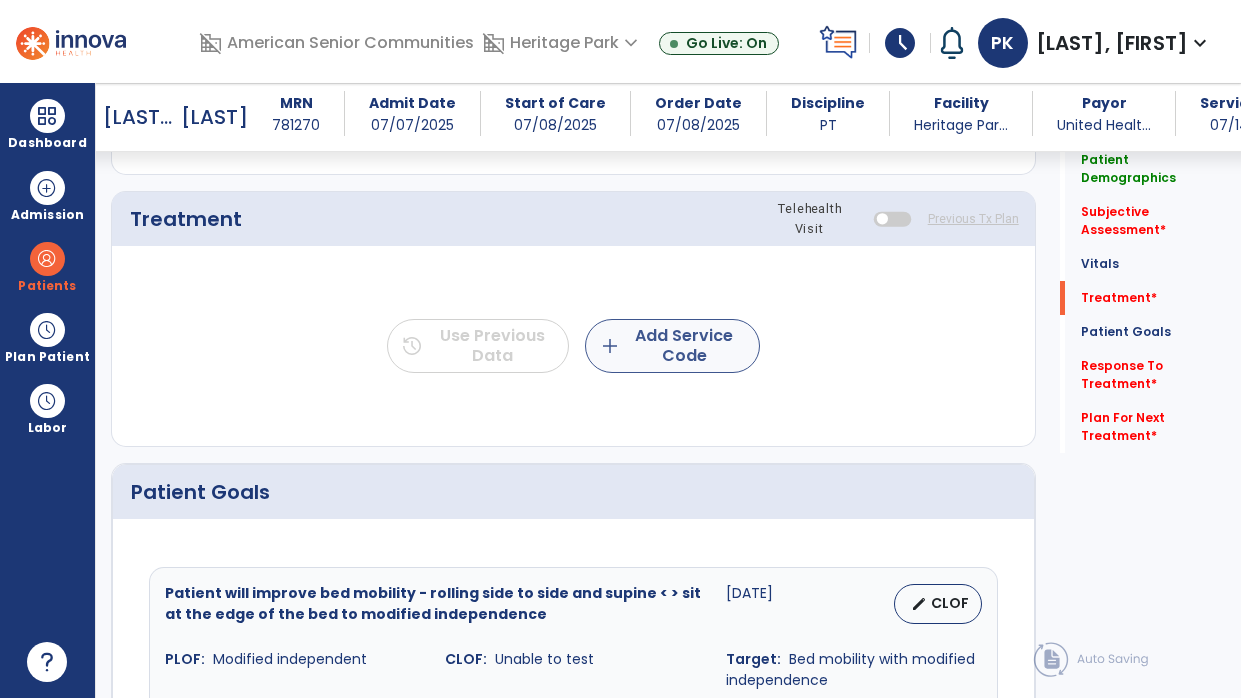 type on "**********" 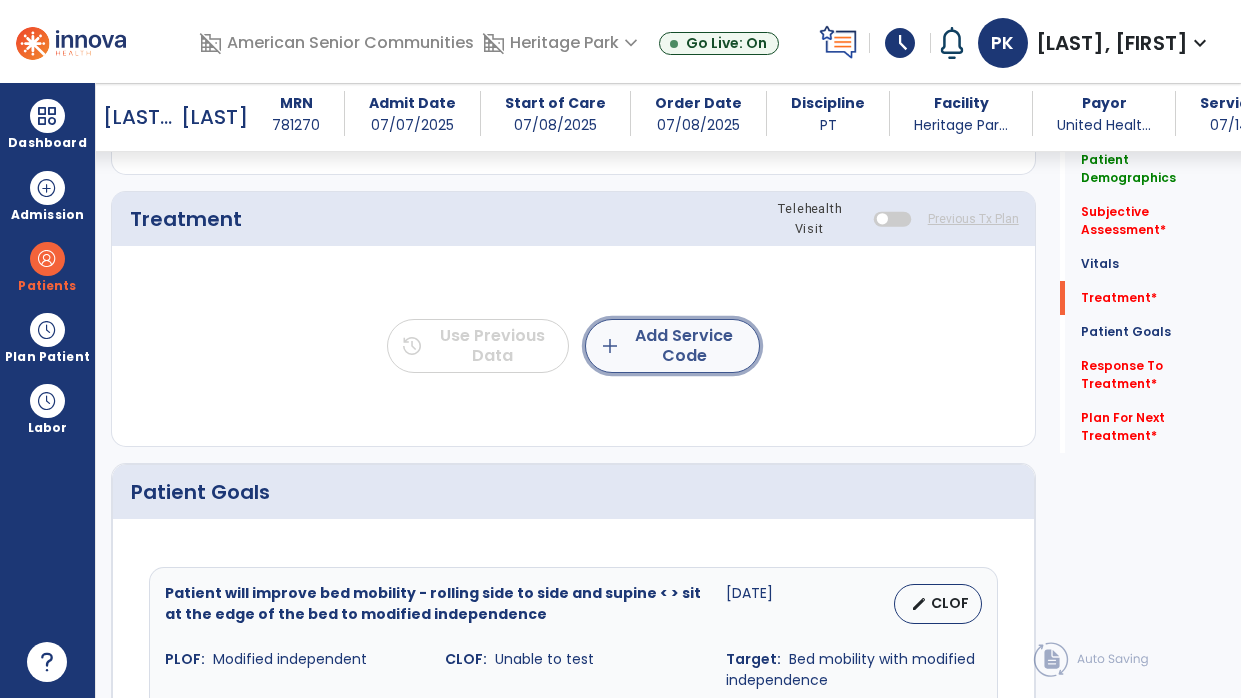 click on "add  Add Service Code" 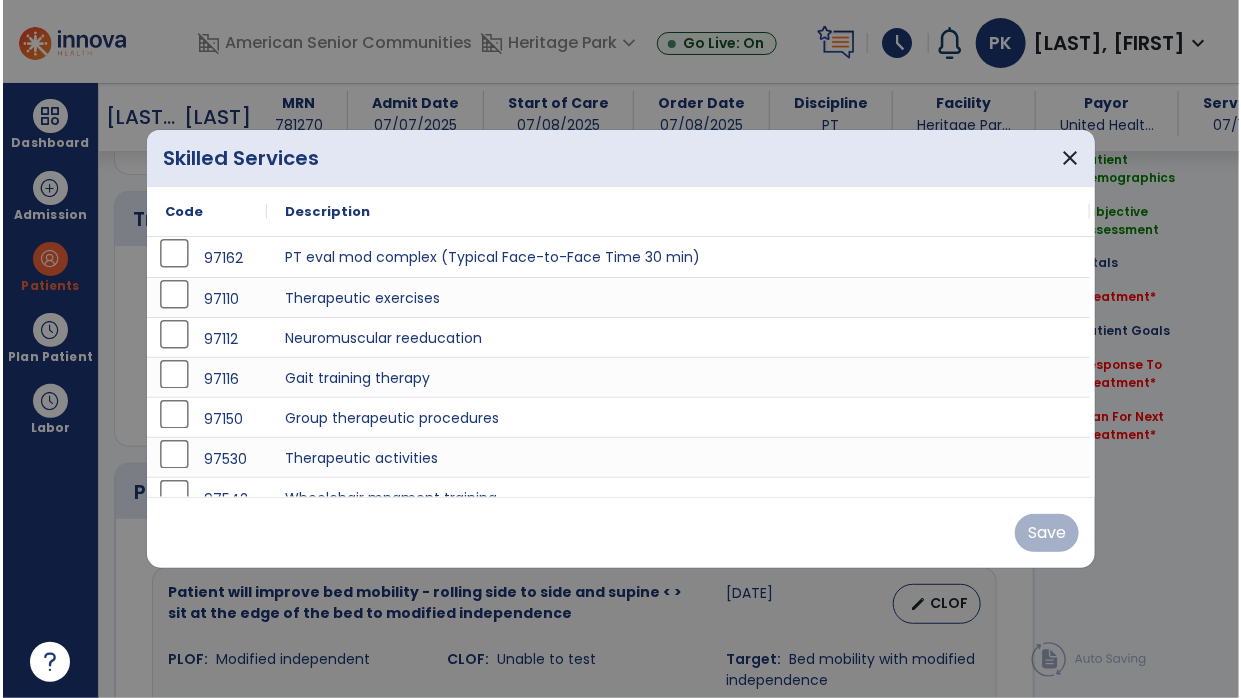 scroll, scrollTop: 1178, scrollLeft: 0, axis: vertical 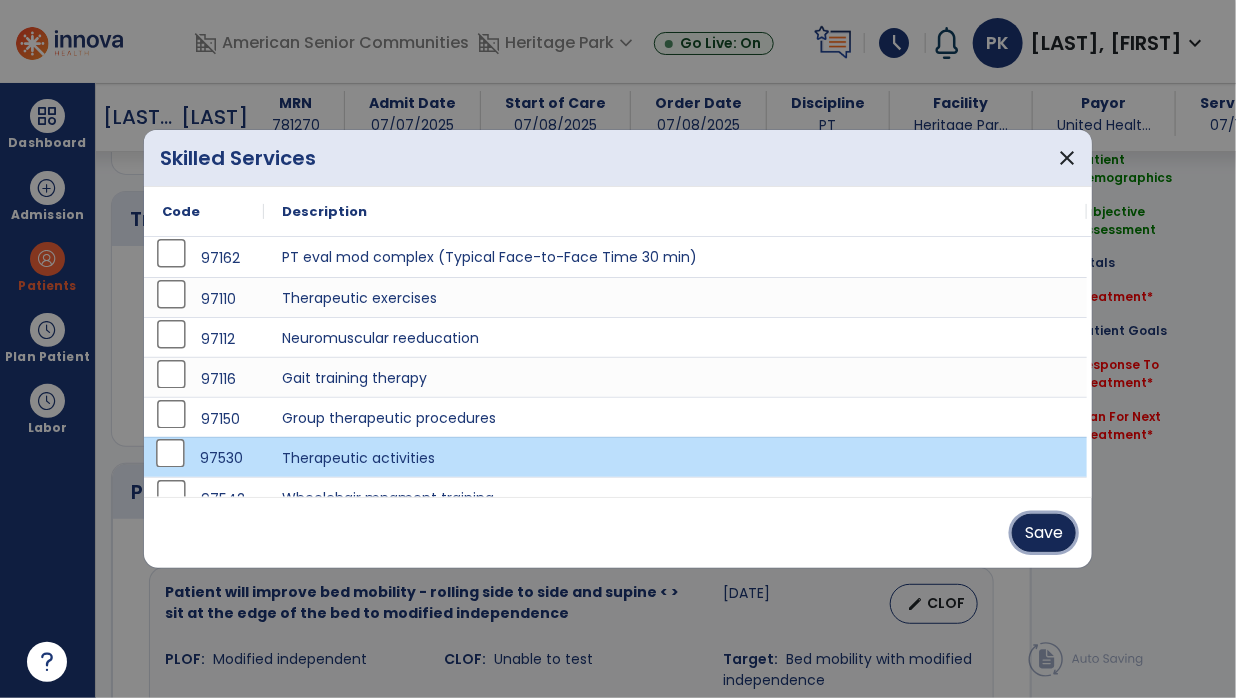 click on "Save" at bounding box center (1044, 533) 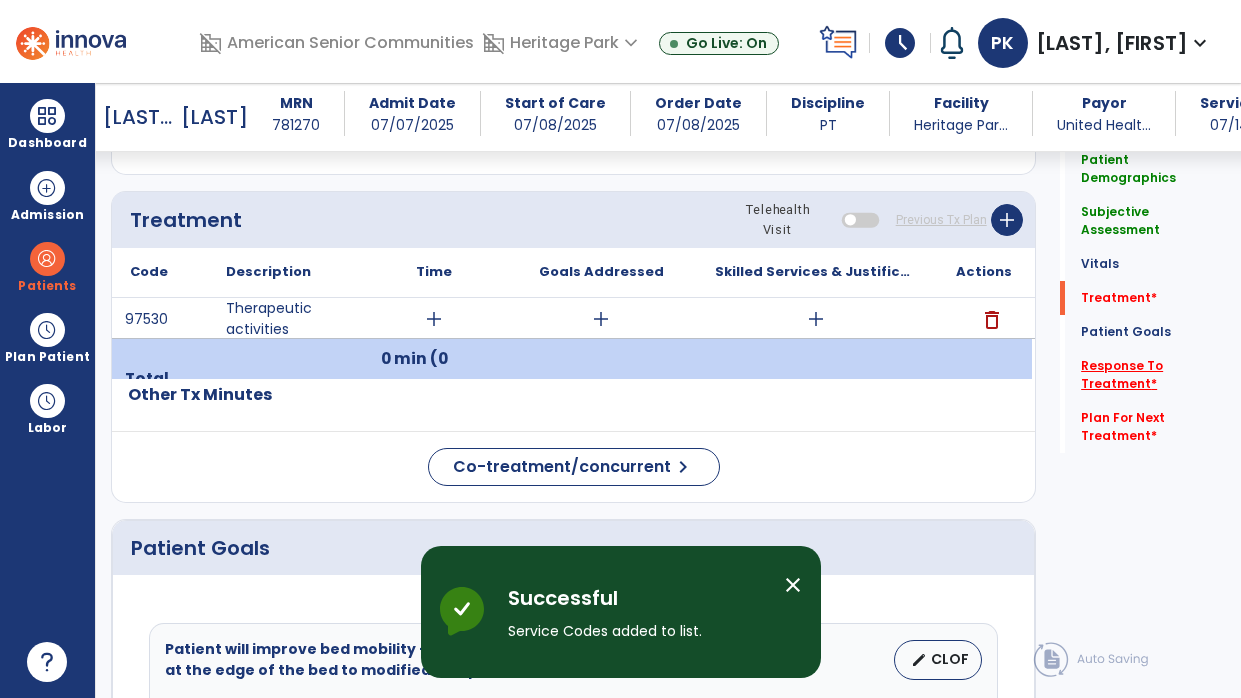 click on "Response To Treatment   *" 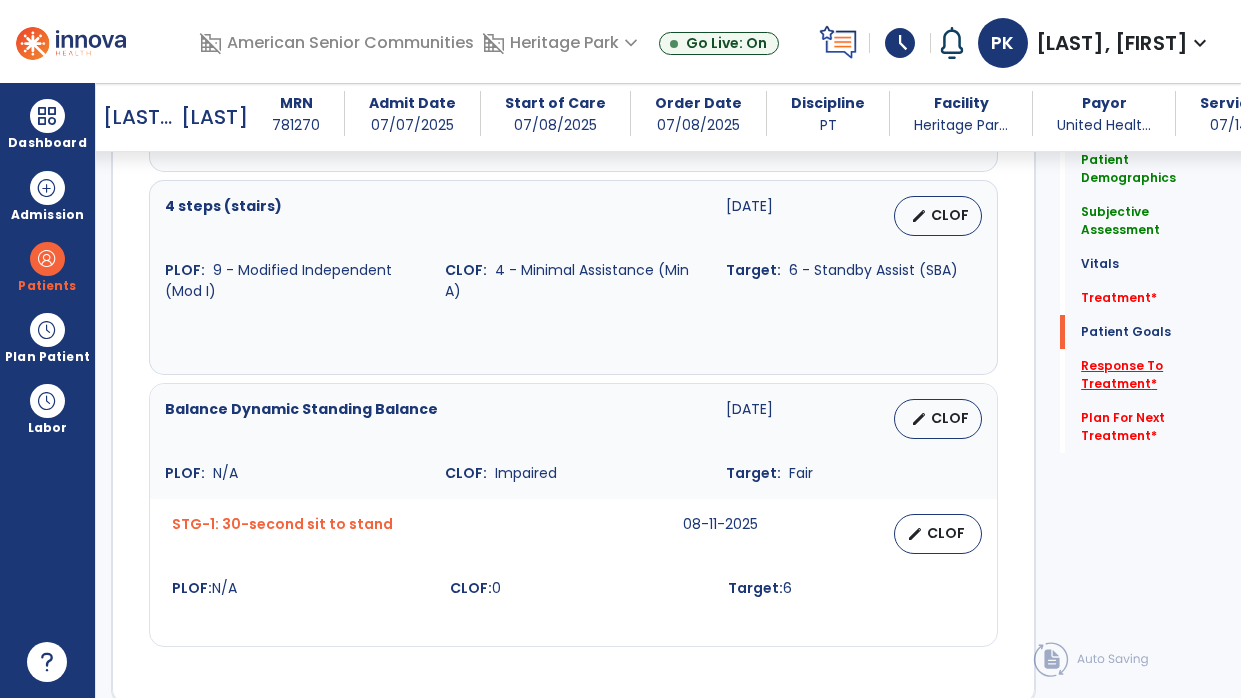 scroll, scrollTop: 3133, scrollLeft: 0, axis: vertical 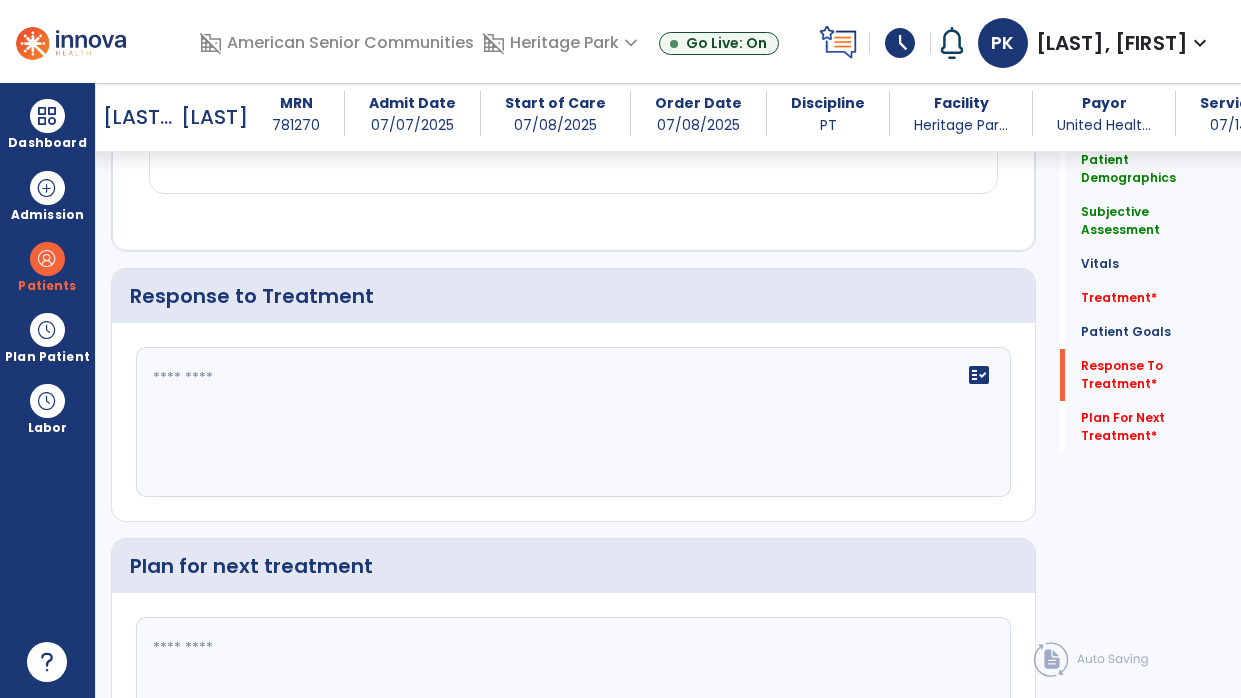 click on "fact_check" 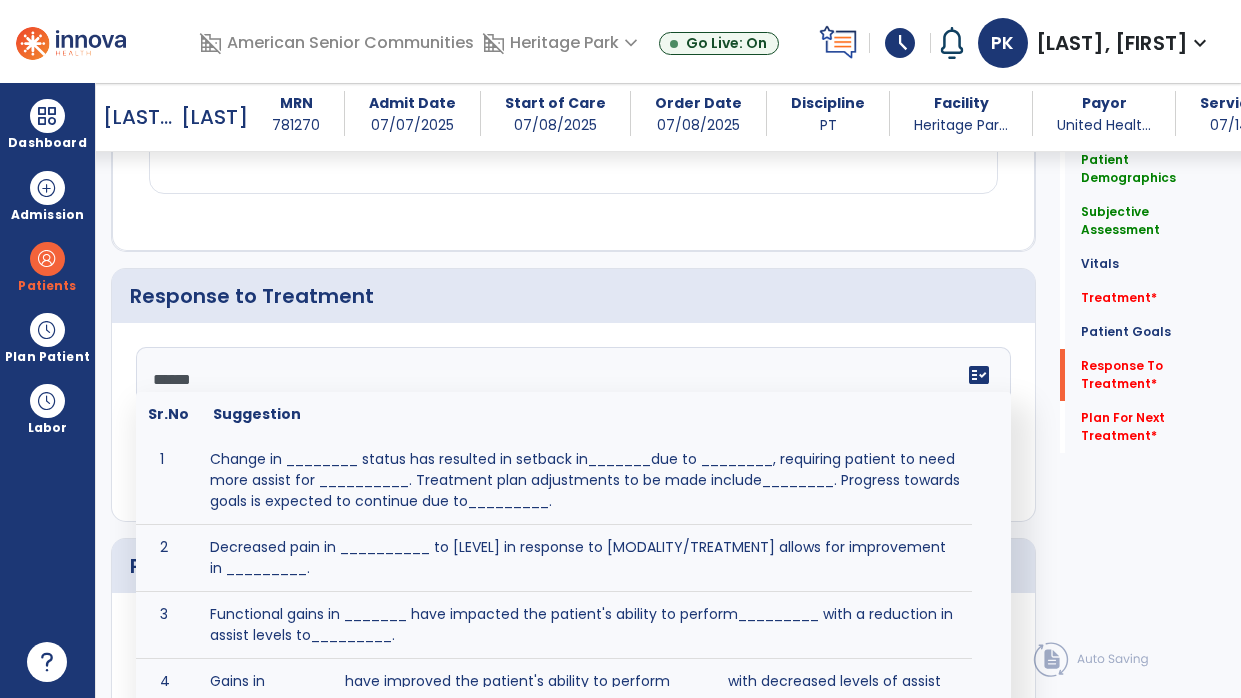 type on "*******" 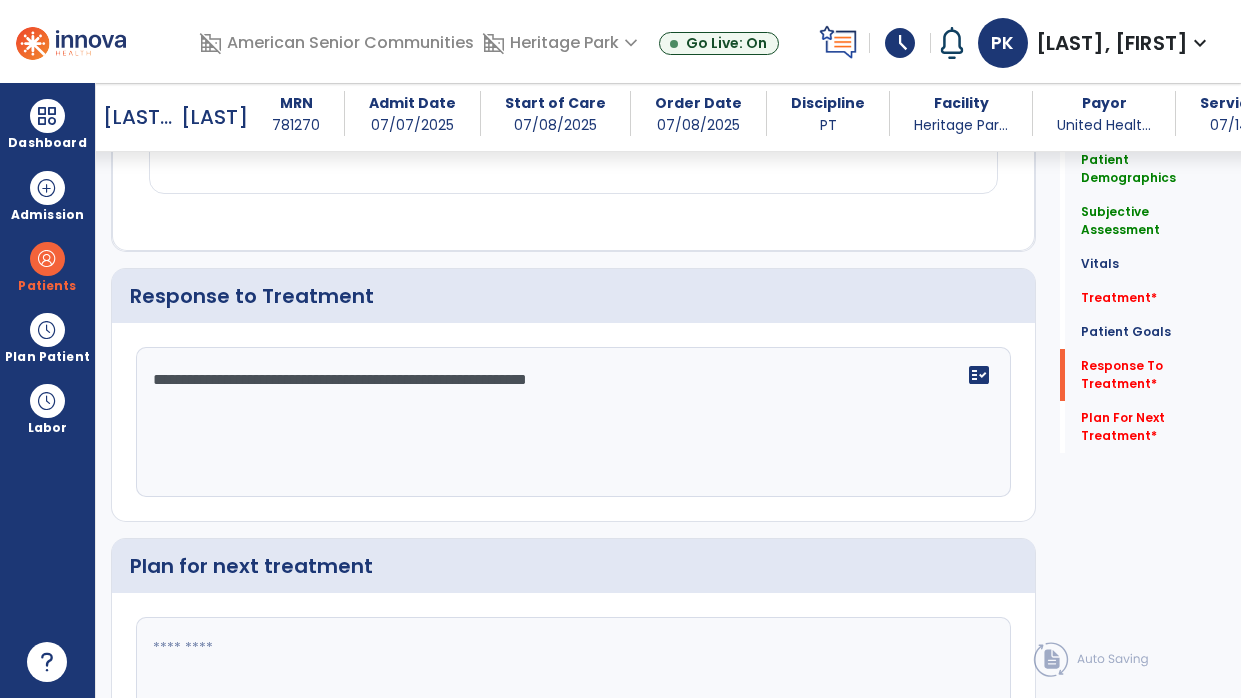 type on "**********" 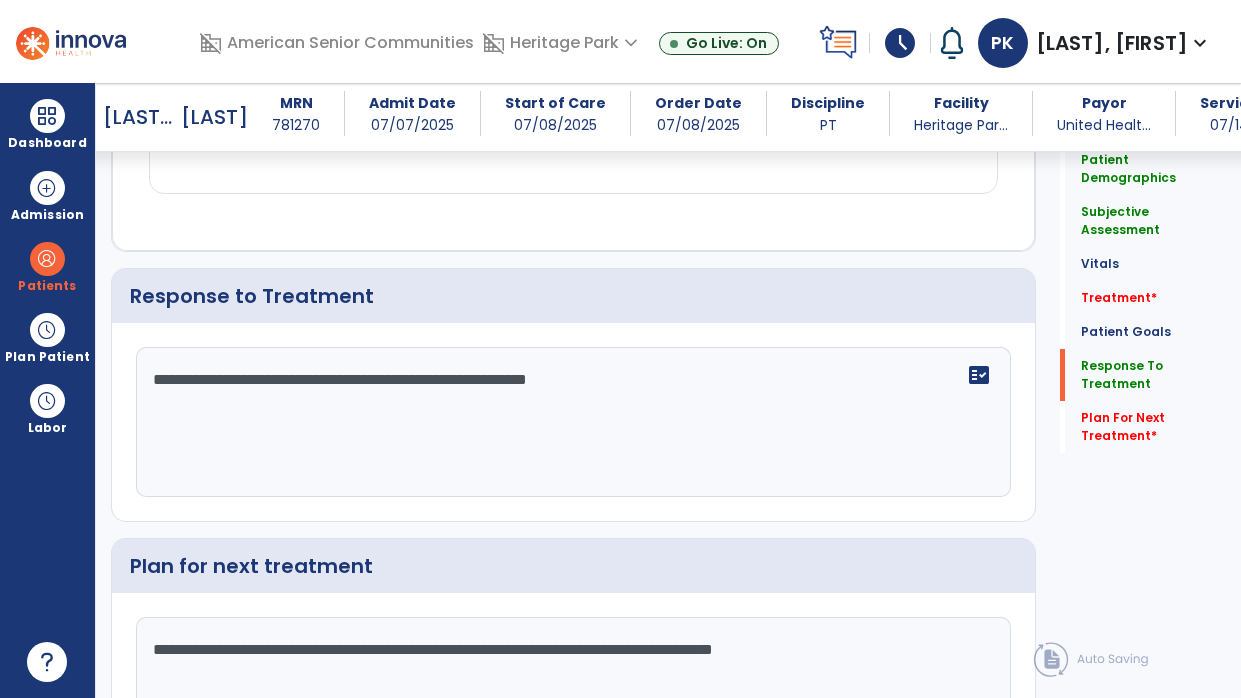 scroll, scrollTop: 3287, scrollLeft: 0, axis: vertical 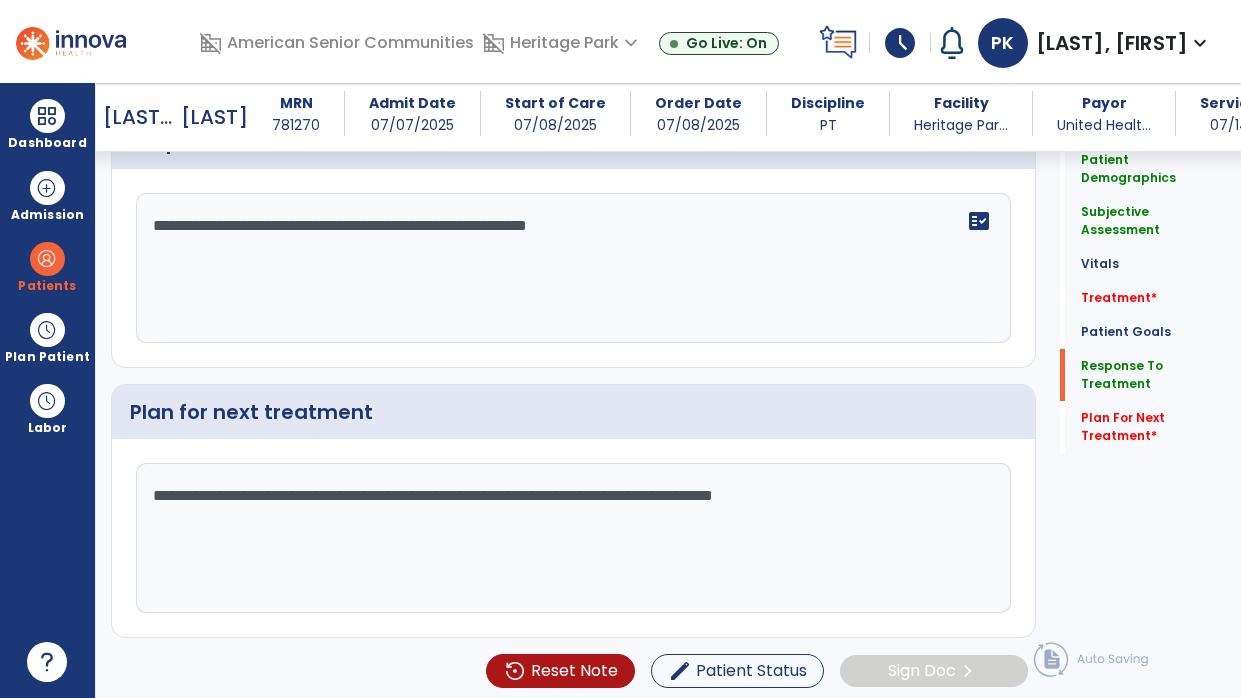 type on "**********" 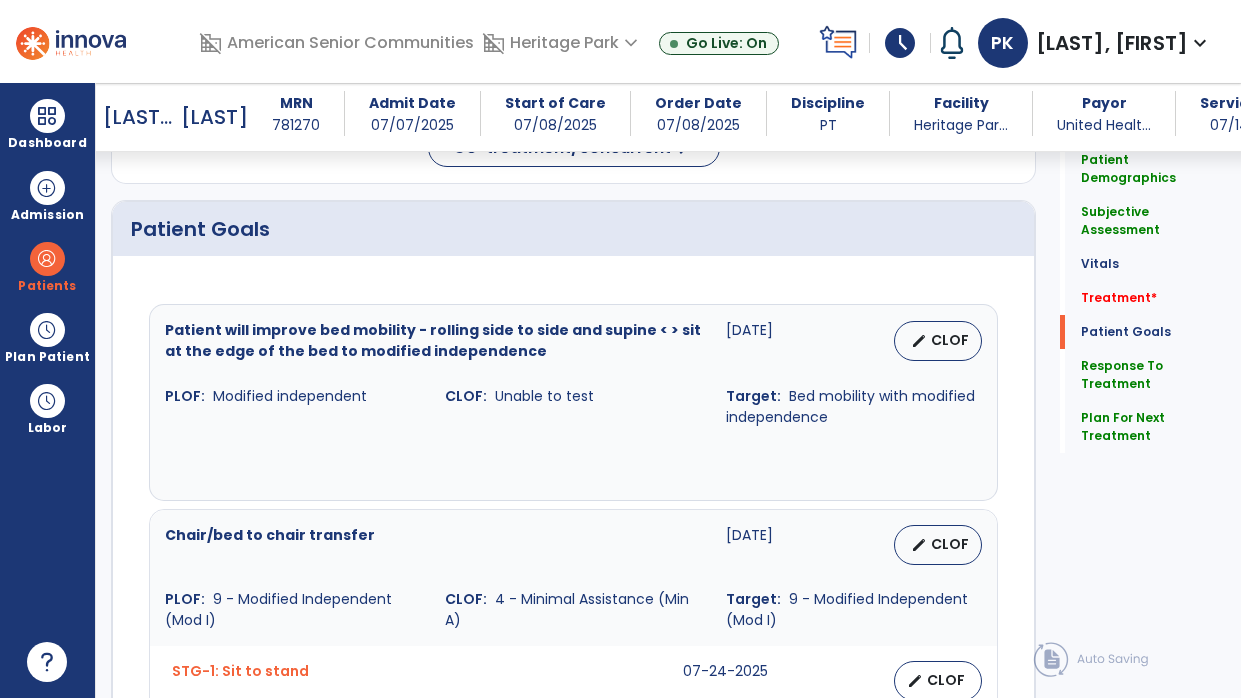 scroll, scrollTop: 0, scrollLeft: 0, axis: both 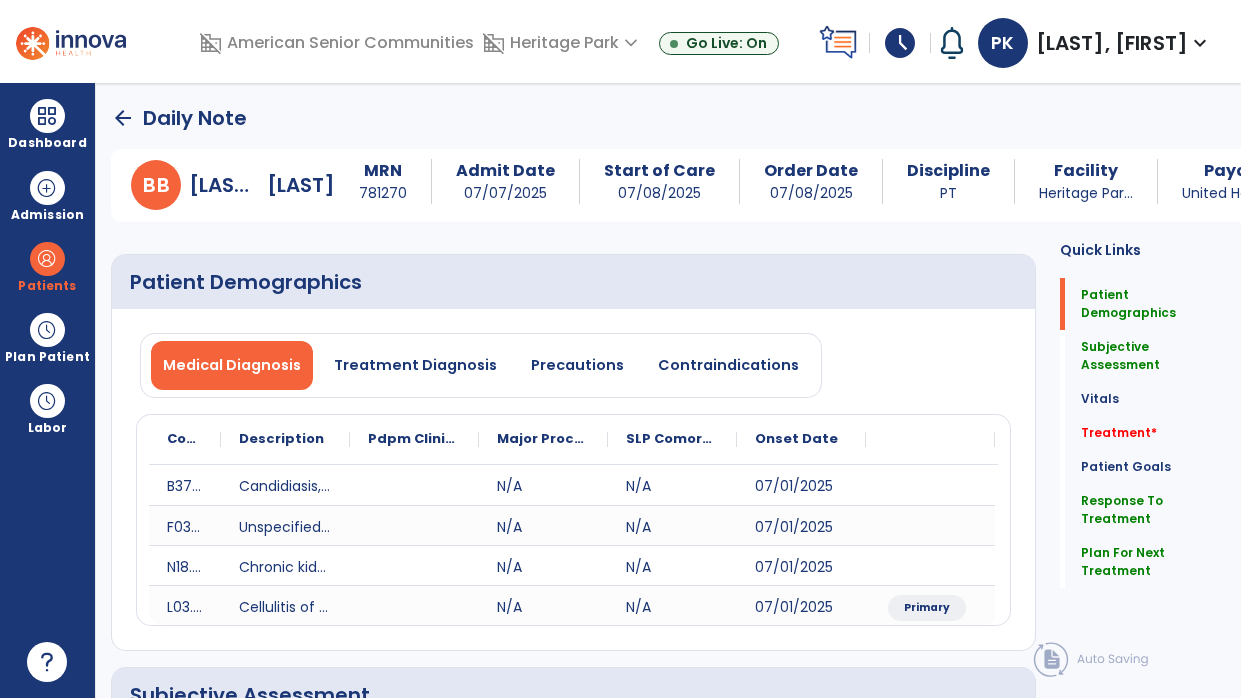 click on "arrow_back" 